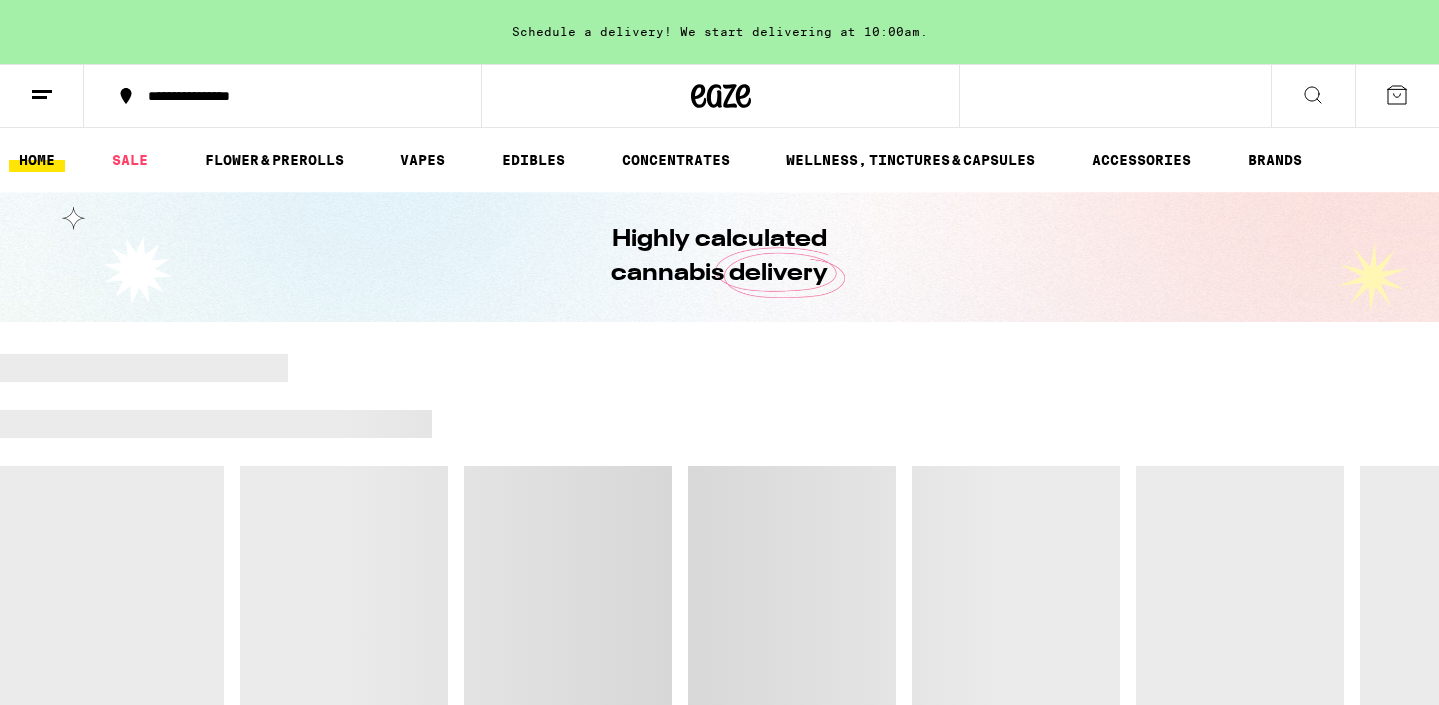 scroll, scrollTop: 257, scrollLeft: 0, axis: vertical 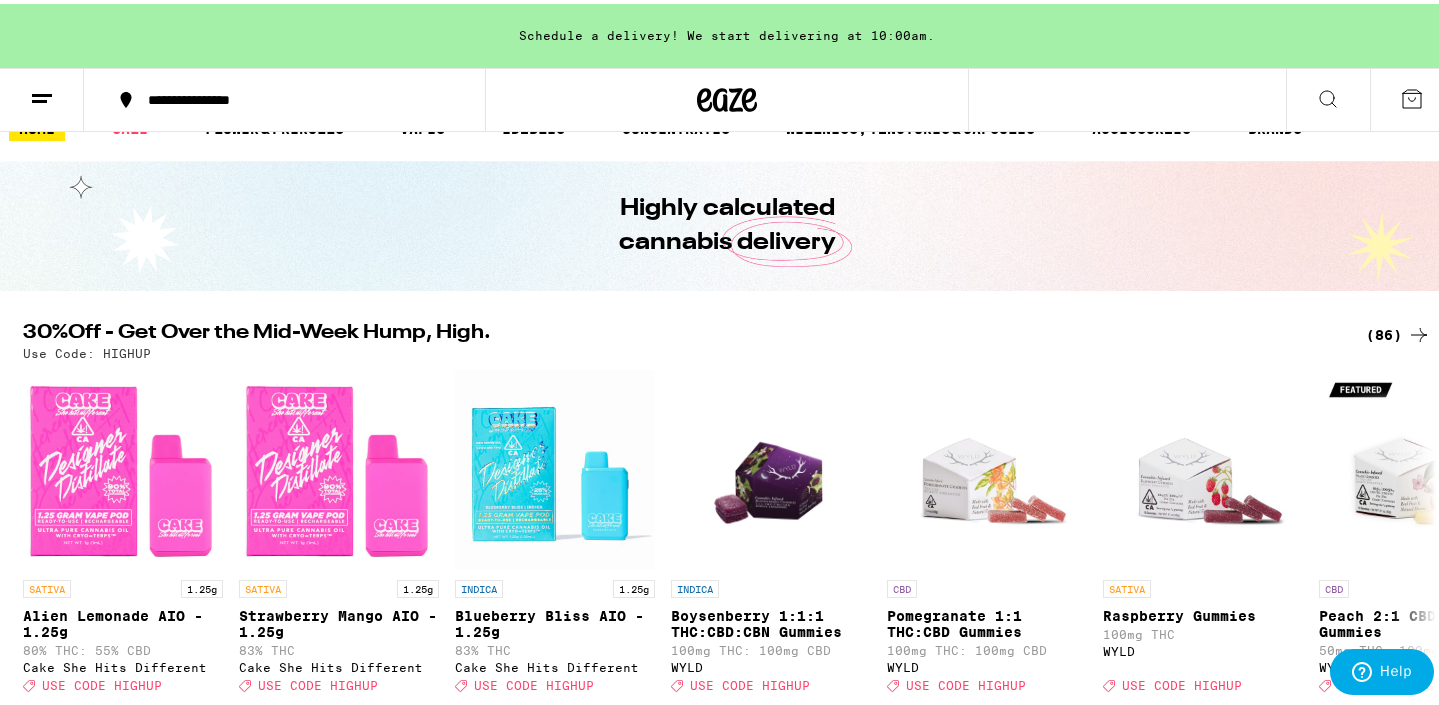 click on "(86)" at bounding box center [1398, 331] 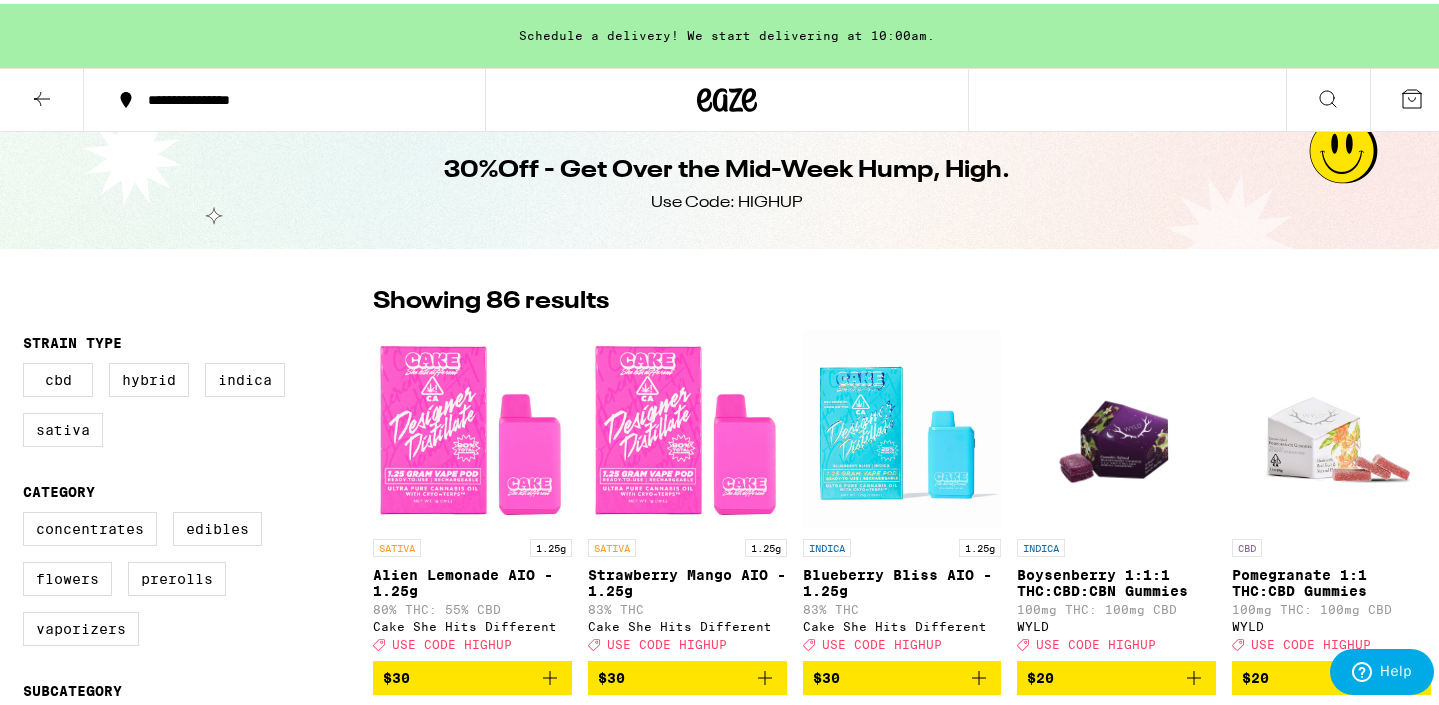 scroll, scrollTop: 209, scrollLeft: 0, axis: vertical 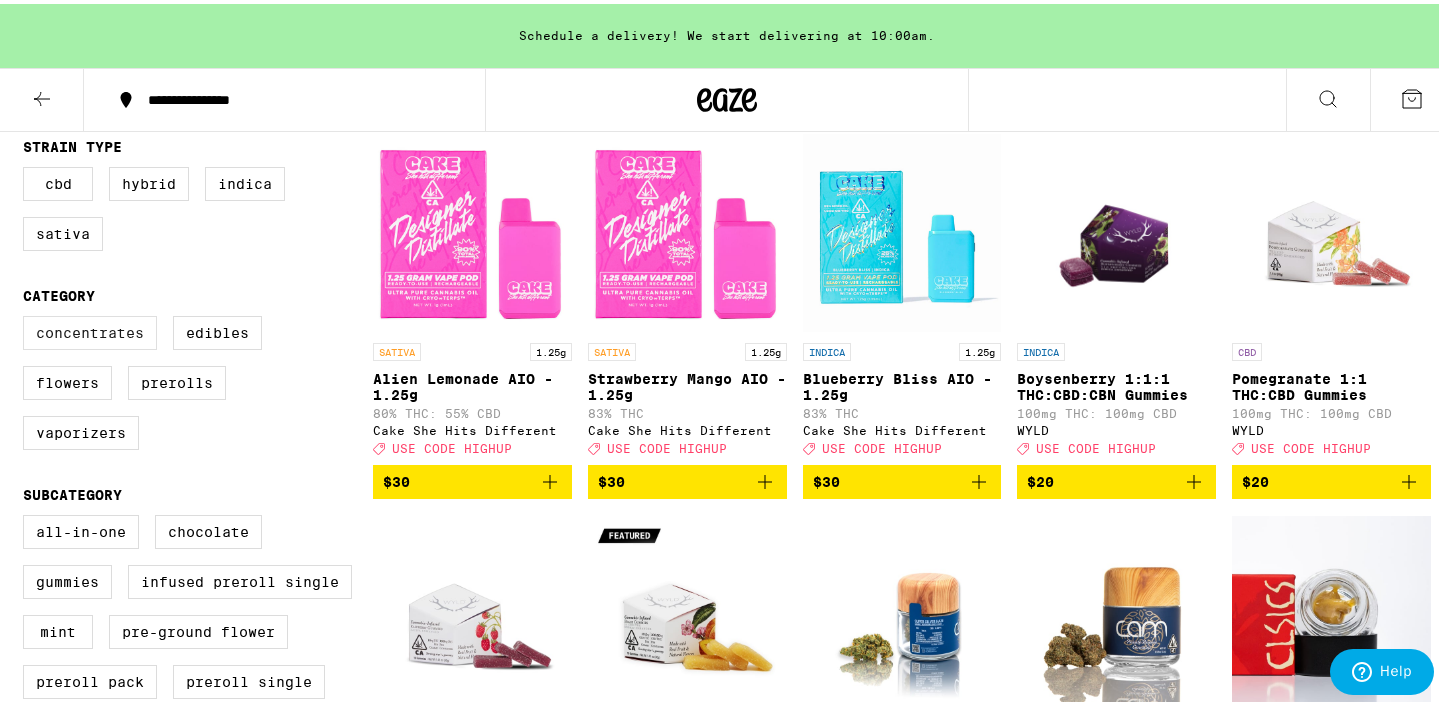 click on "Concentrates" at bounding box center (90, 329) 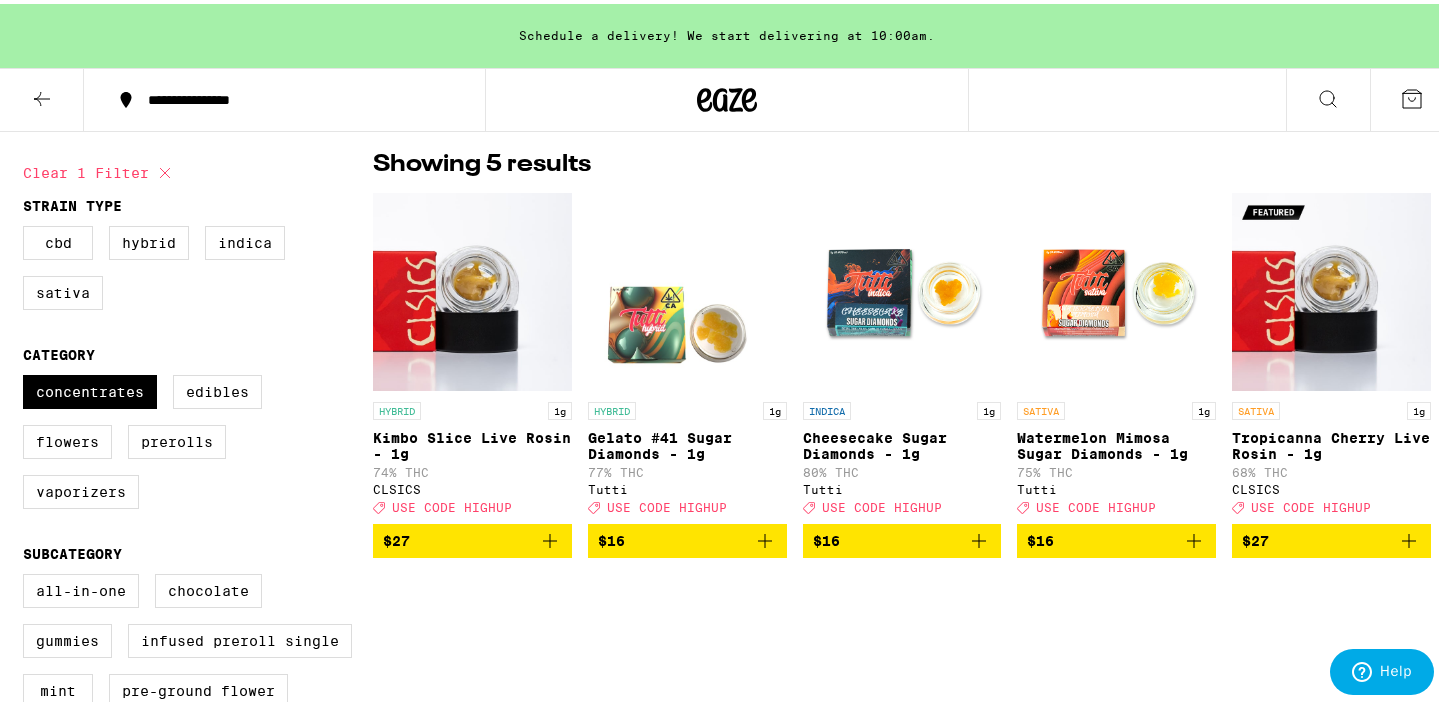 scroll, scrollTop: 251, scrollLeft: 0, axis: vertical 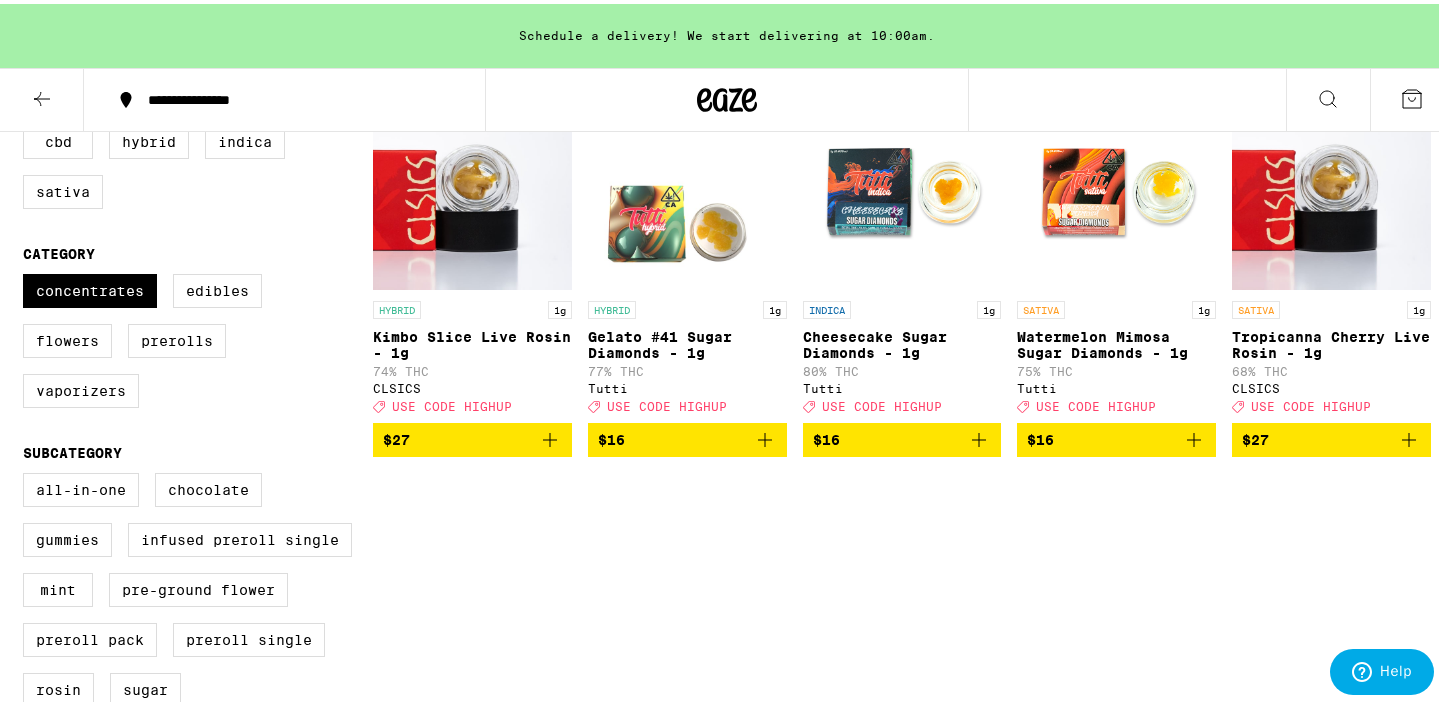 click 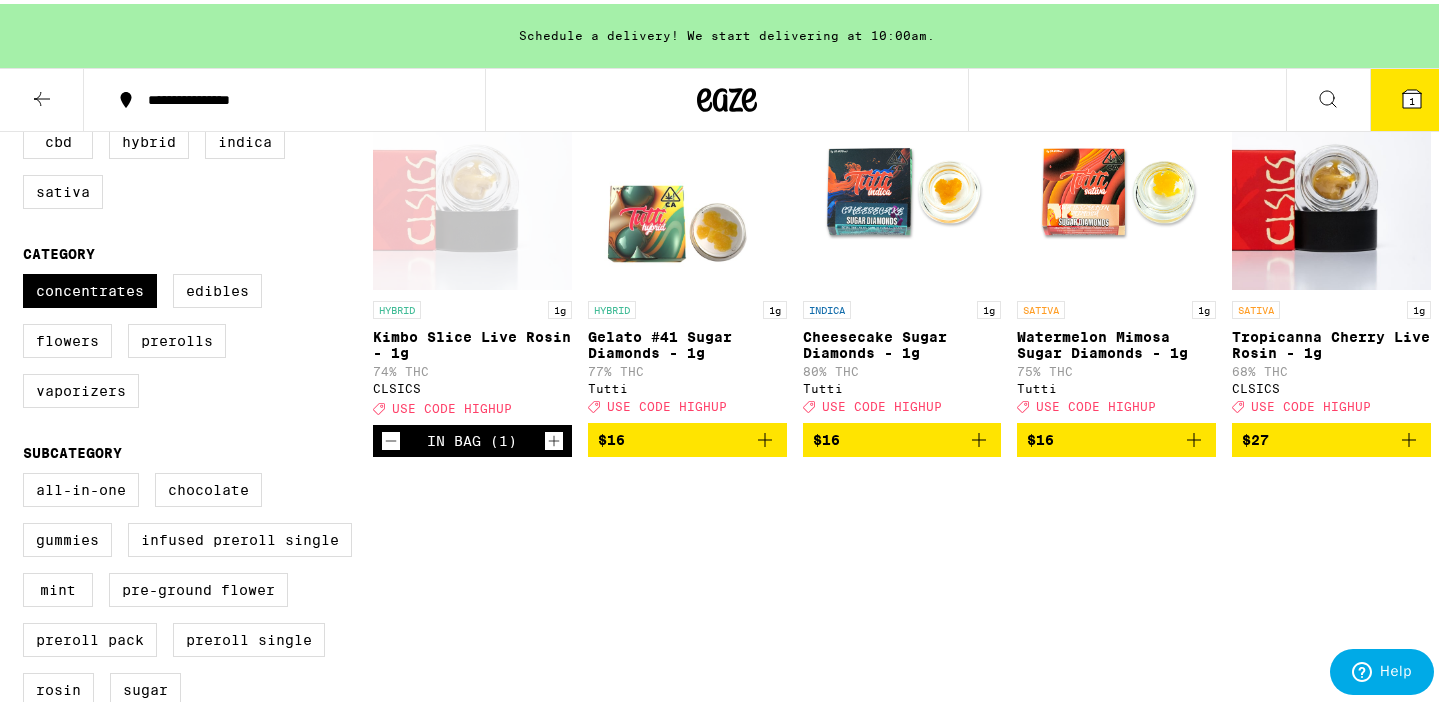 scroll, scrollTop: 572, scrollLeft: 0, axis: vertical 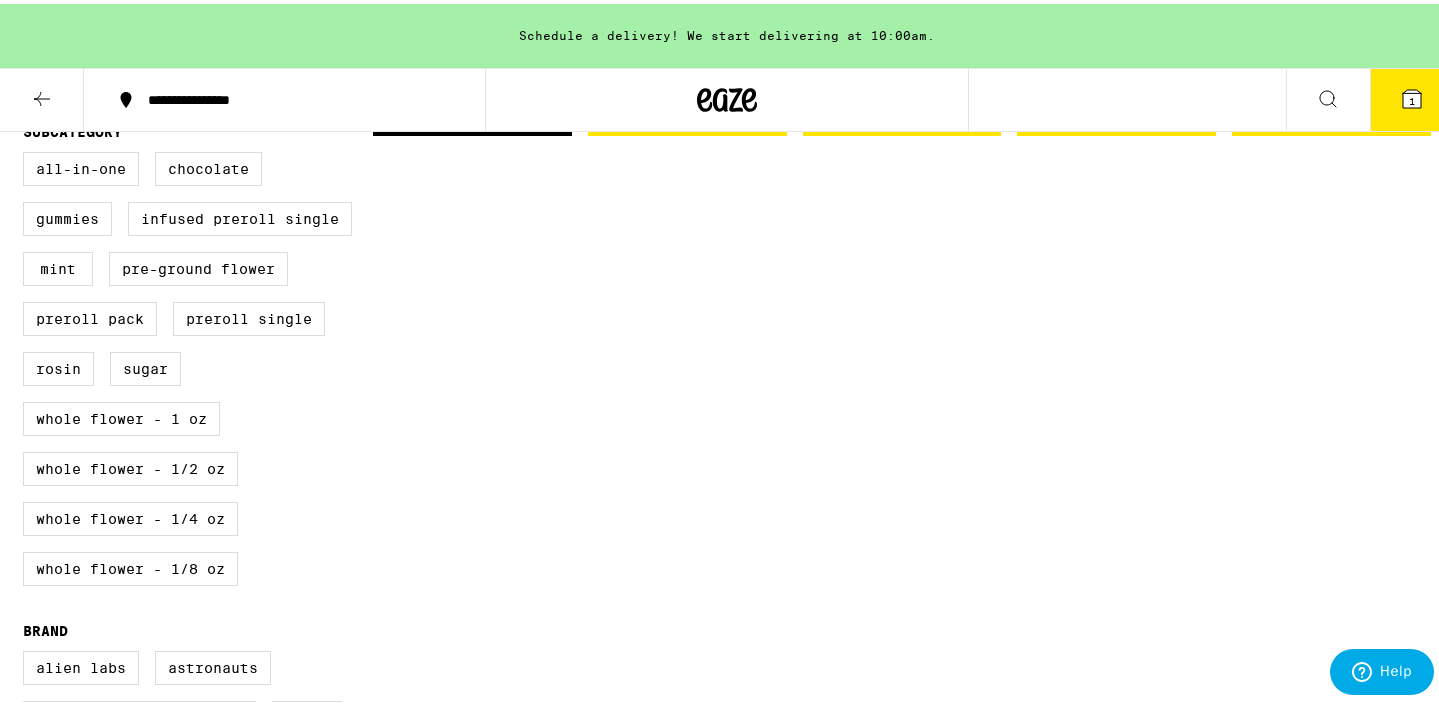 click 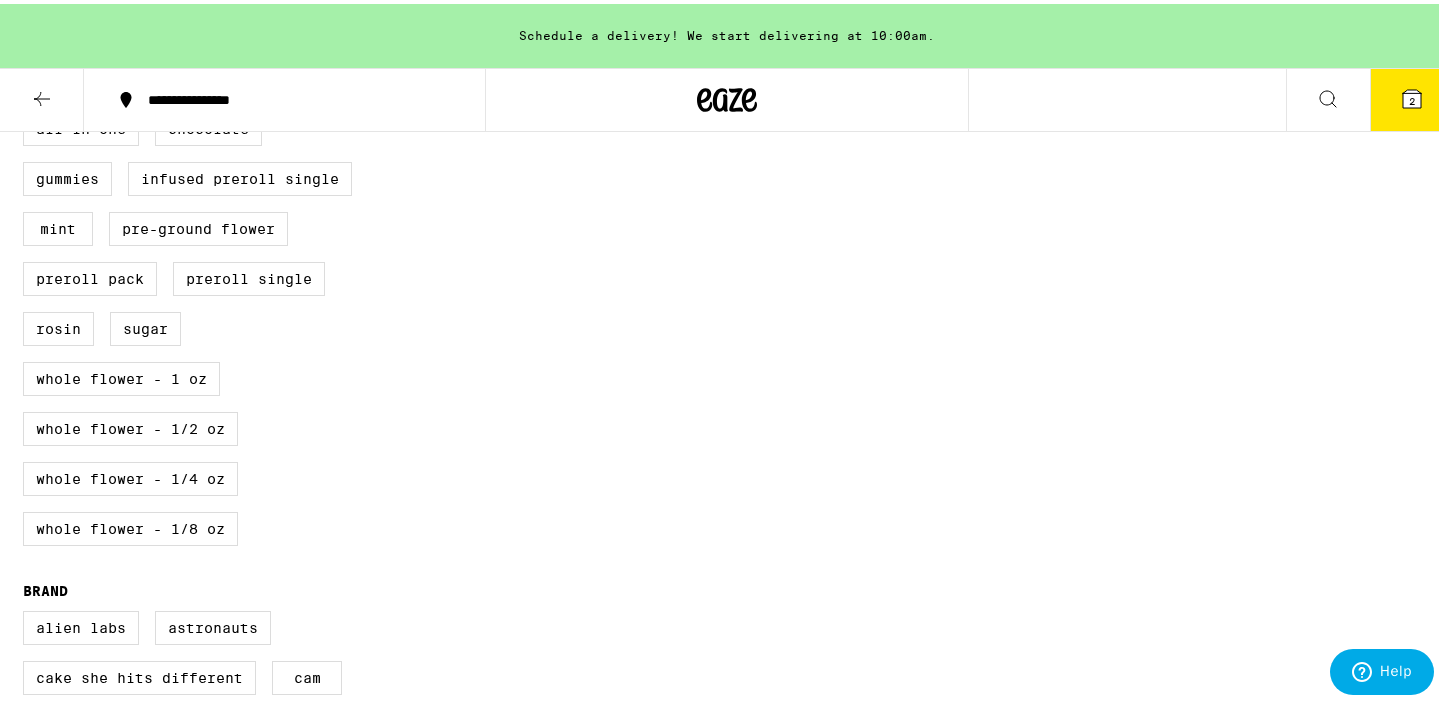 scroll, scrollTop: 520, scrollLeft: 0, axis: vertical 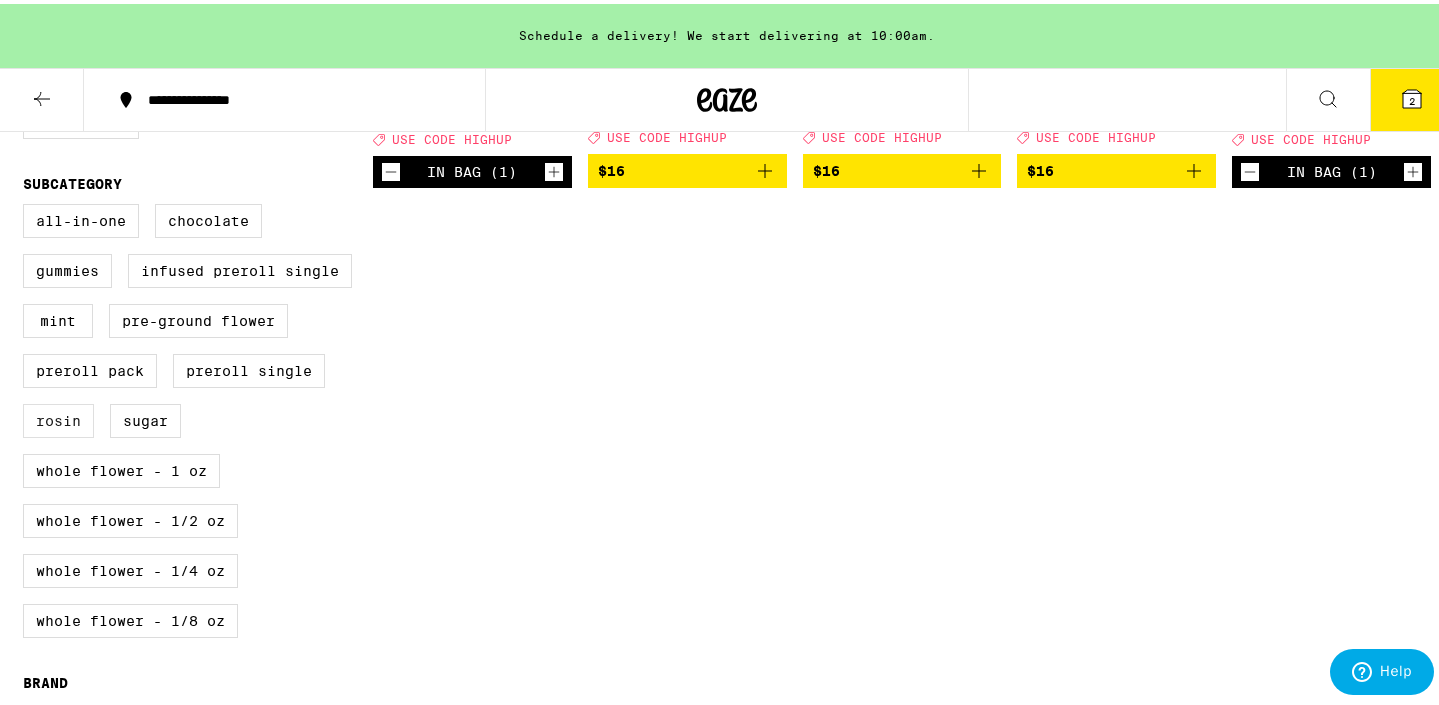 click on "Rosin" at bounding box center [58, 417] 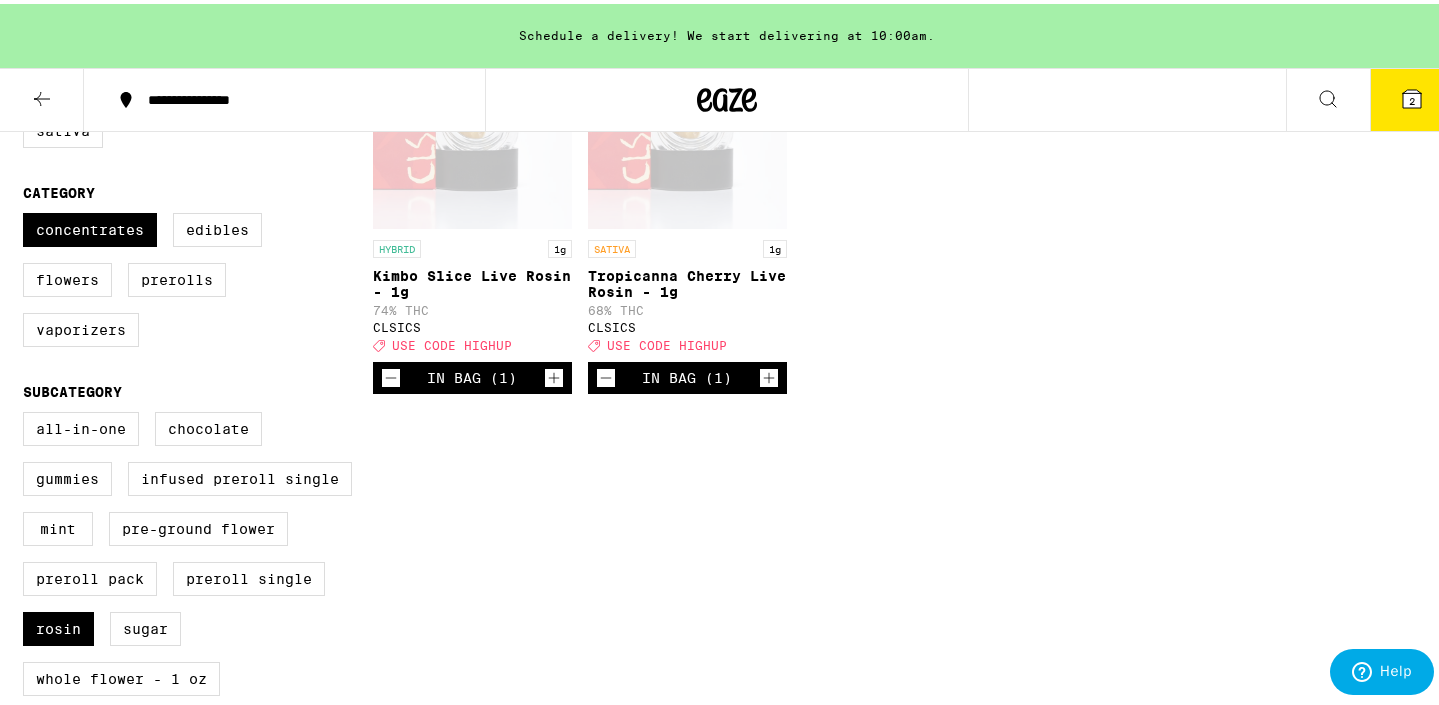 scroll, scrollTop: 276, scrollLeft: 0, axis: vertical 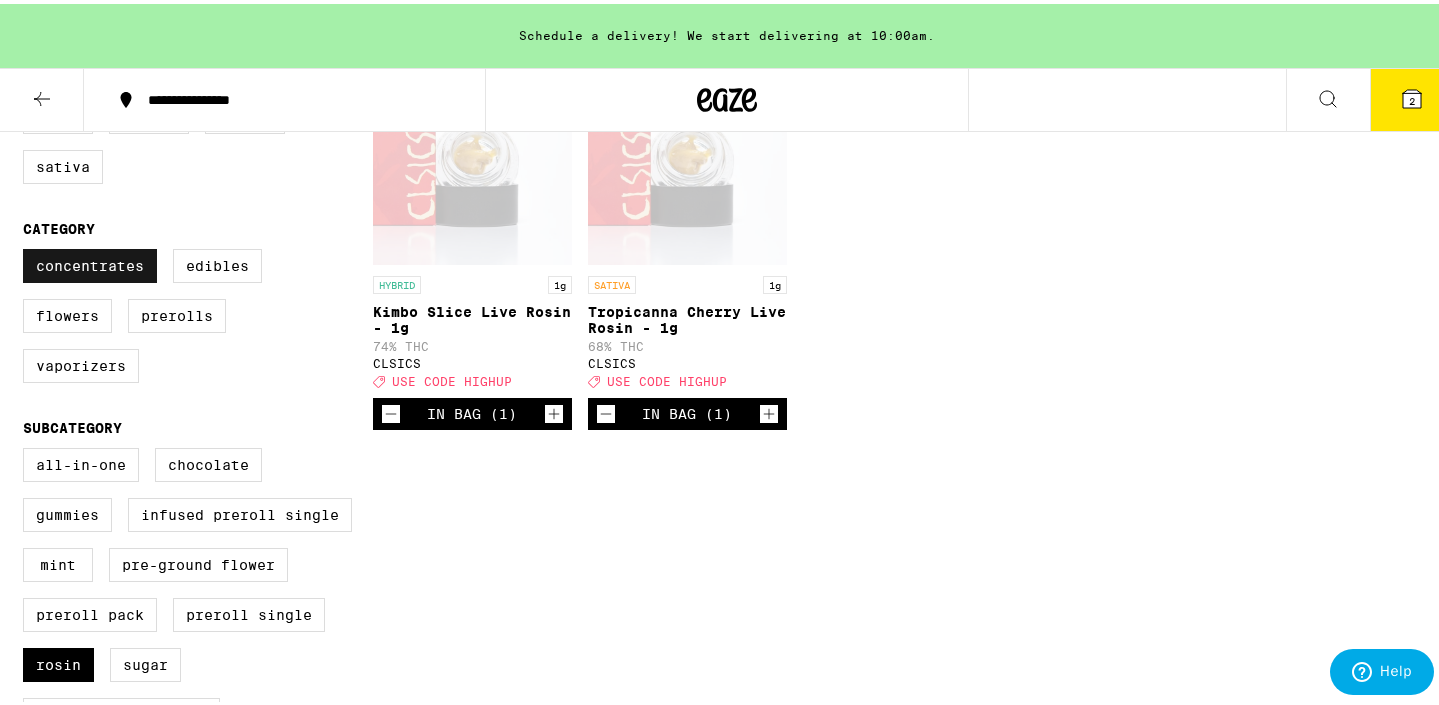 click on "Concentrates" at bounding box center (90, 262) 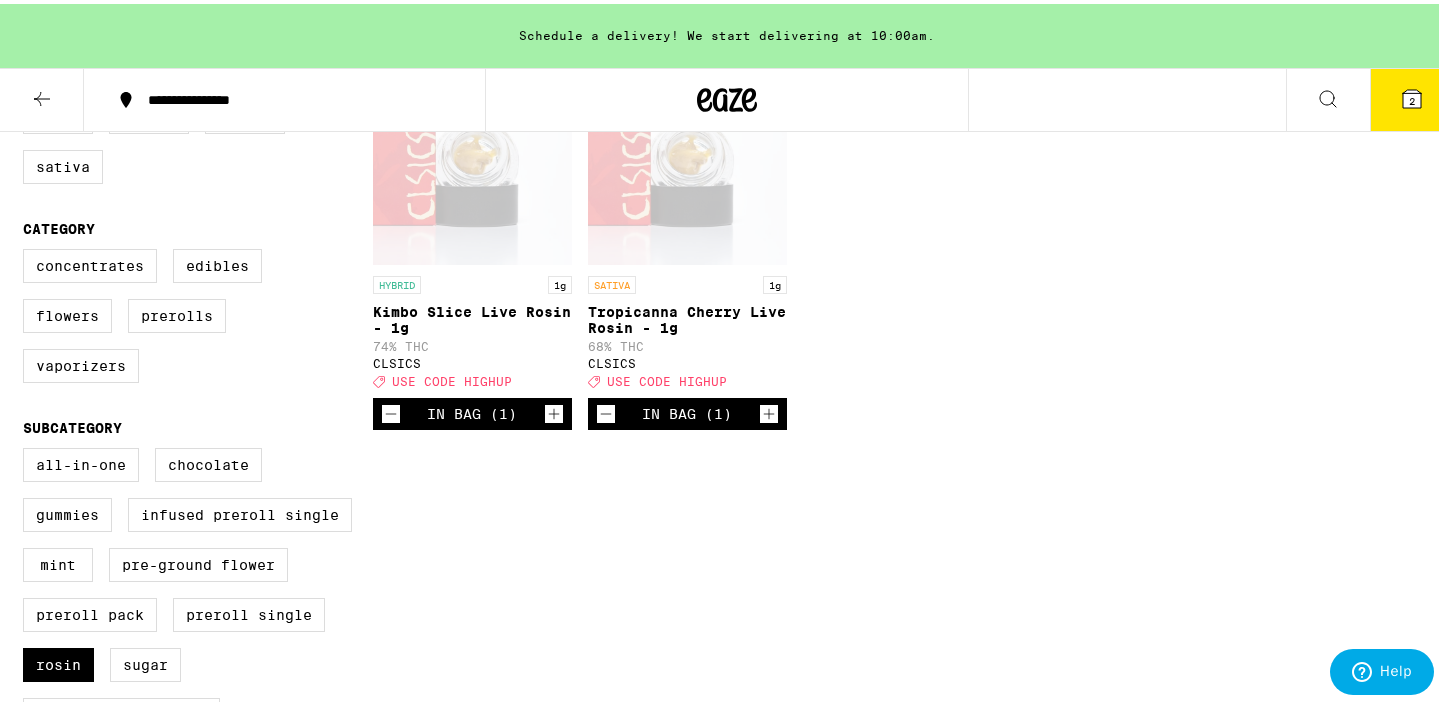 scroll, scrollTop: 366, scrollLeft: 0, axis: vertical 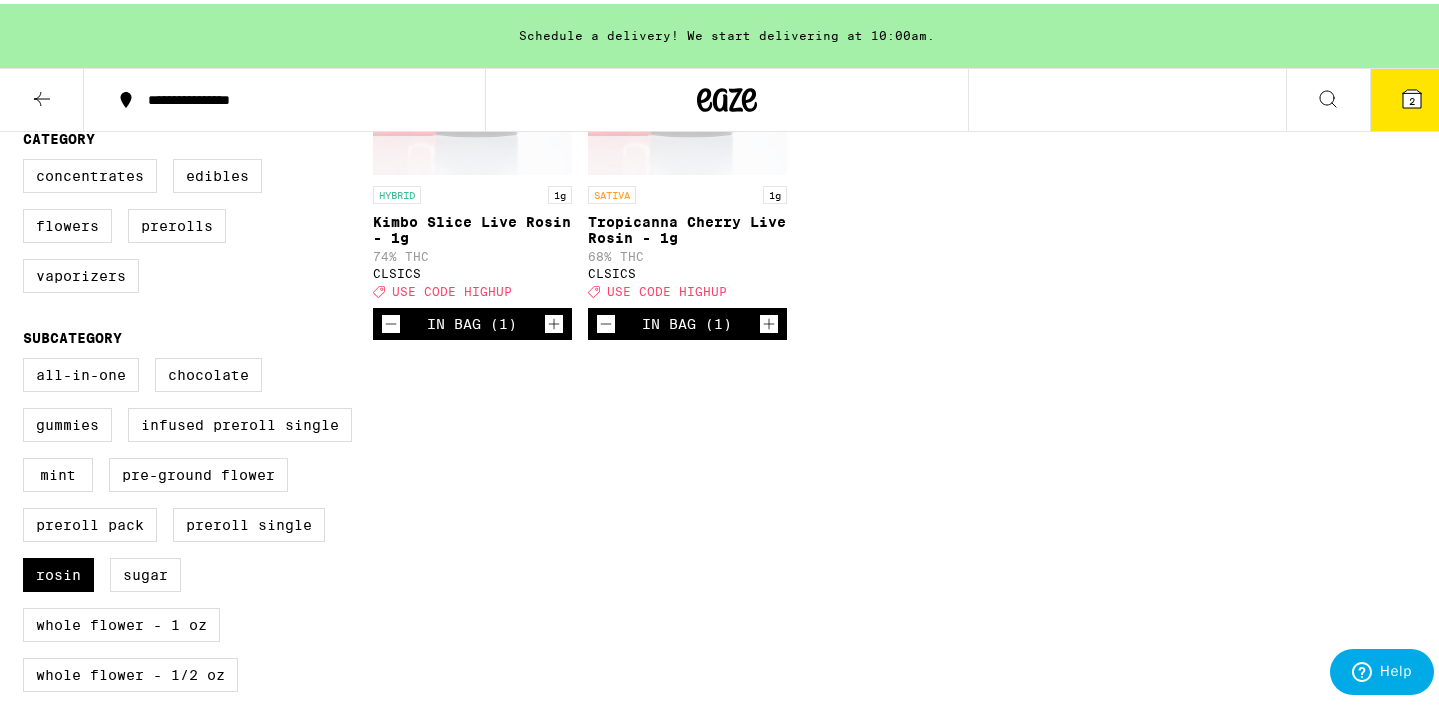 click on "All-In-One Chocolate Gummies Infused Preroll Single Mint Pre-ground Flower Preroll Pack Preroll Single Rosin Sugar Whole Flower - 1 oz Whole Flower - 1/2 oz Whole Flower - 1/4 oz Whole Flower - 1/8 oz" at bounding box center (198, 579) 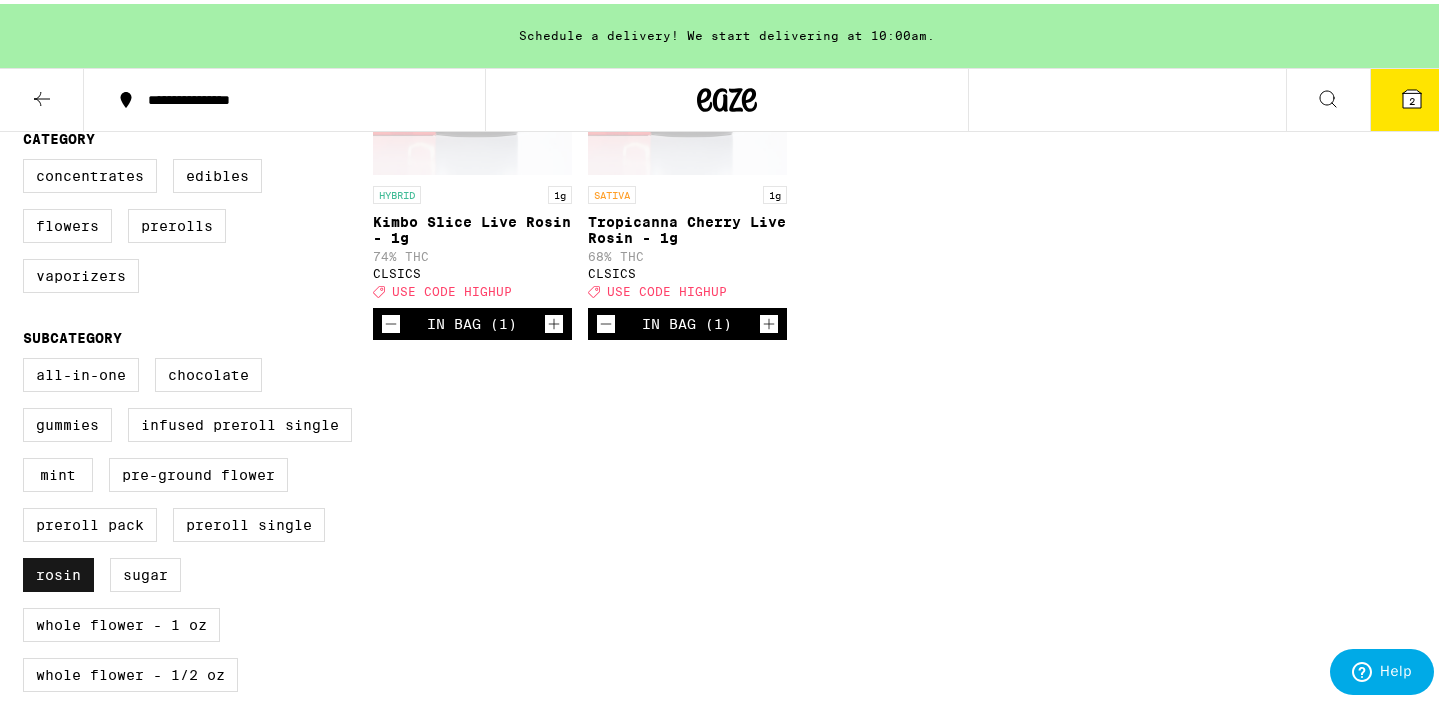 click on "Rosin" at bounding box center (58, 571) 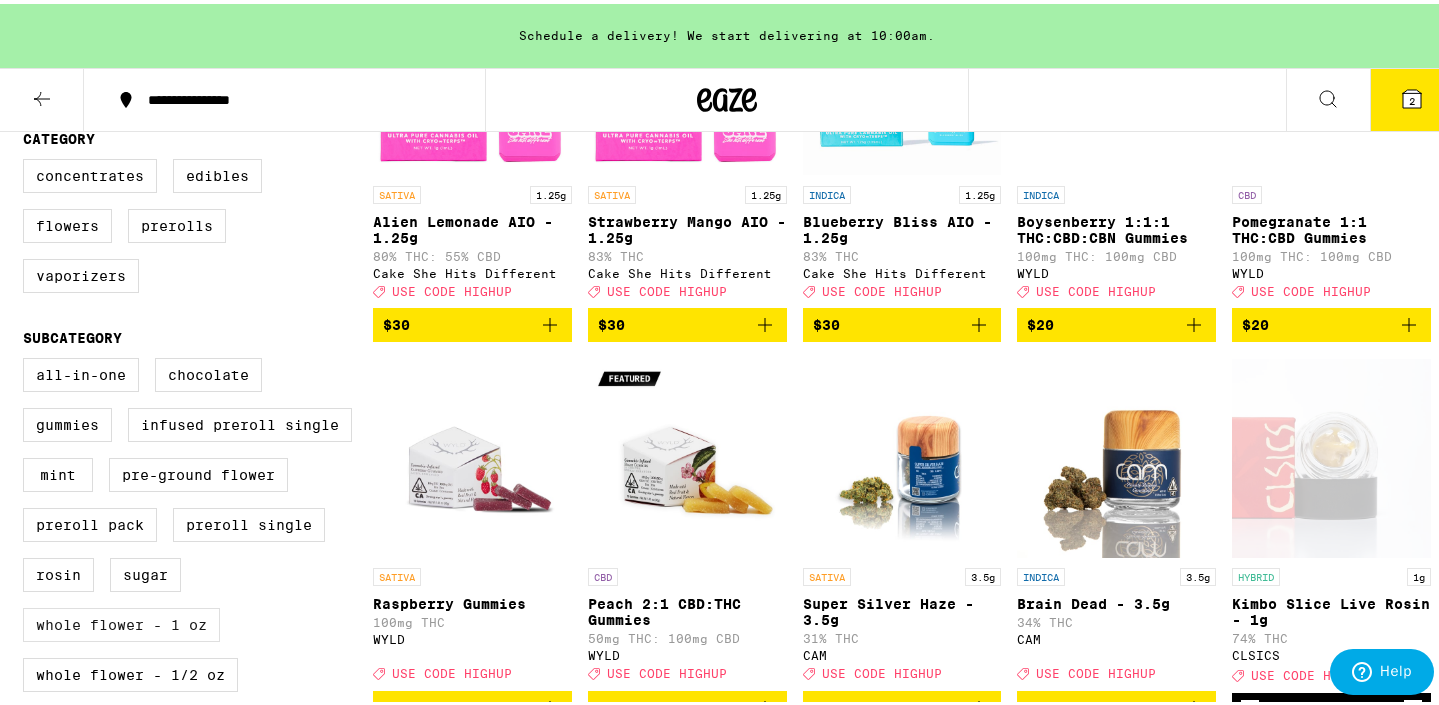 drag, startPoint x: 186, startPoint y: 642, endPoint x: 203, endPoint y: 634, distance: 18.788294 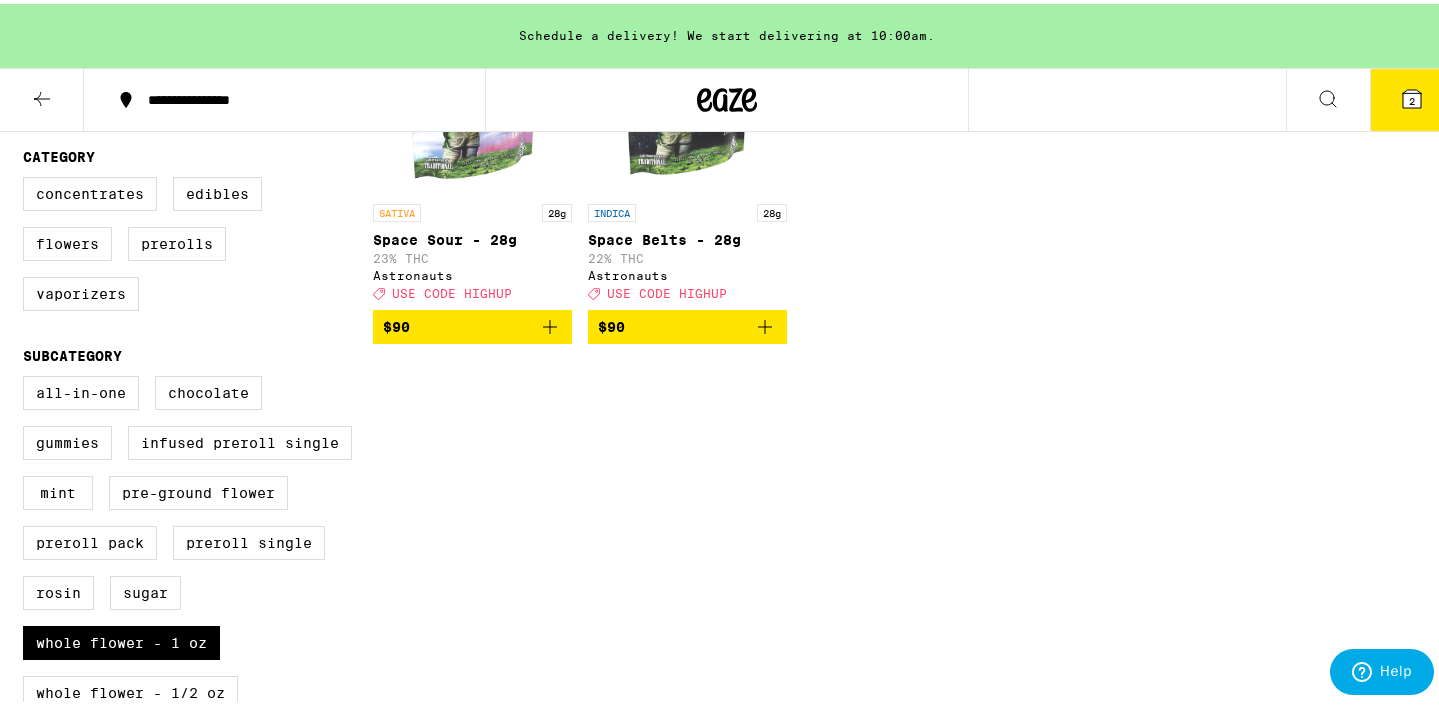 scroll, scrollTop: 583, scrollLeft: 0, axis: vertical 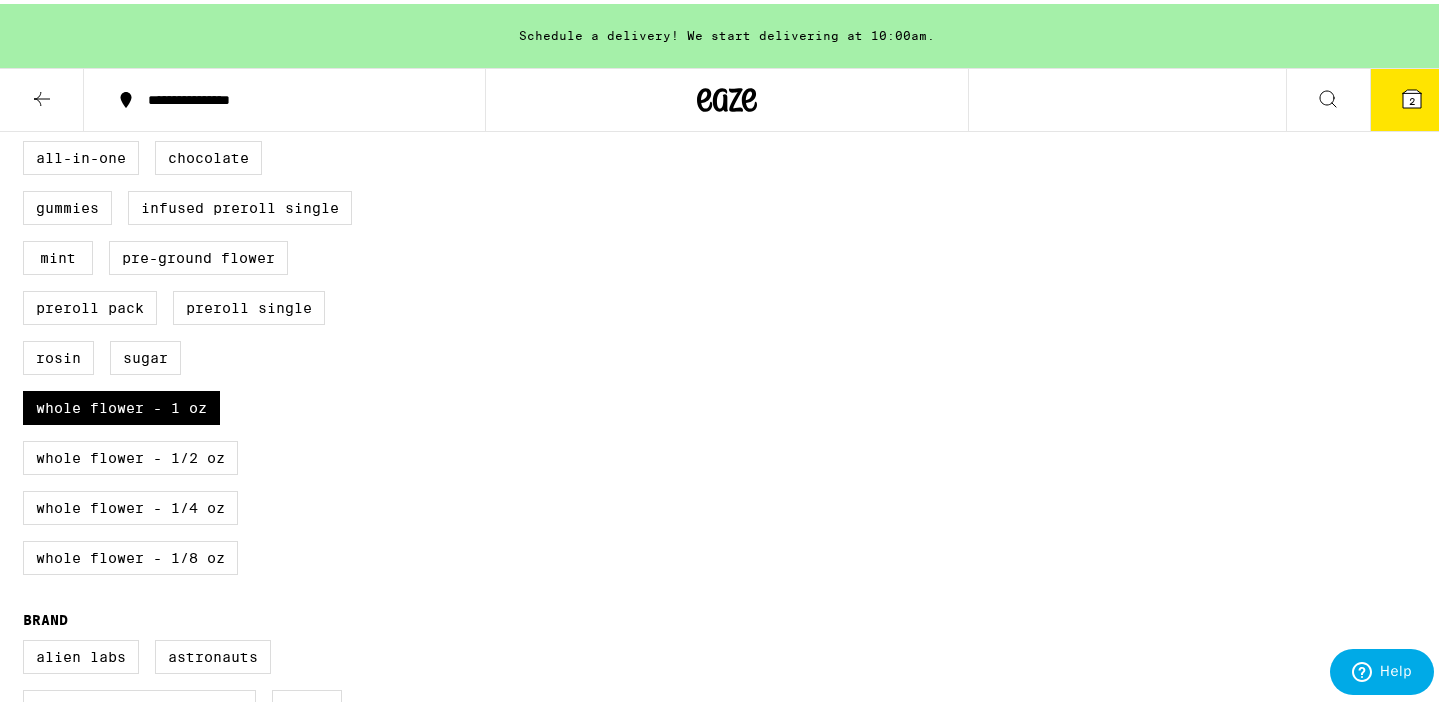 click on "Whole Flower - 1 oz" at bounding box center [121, 404] 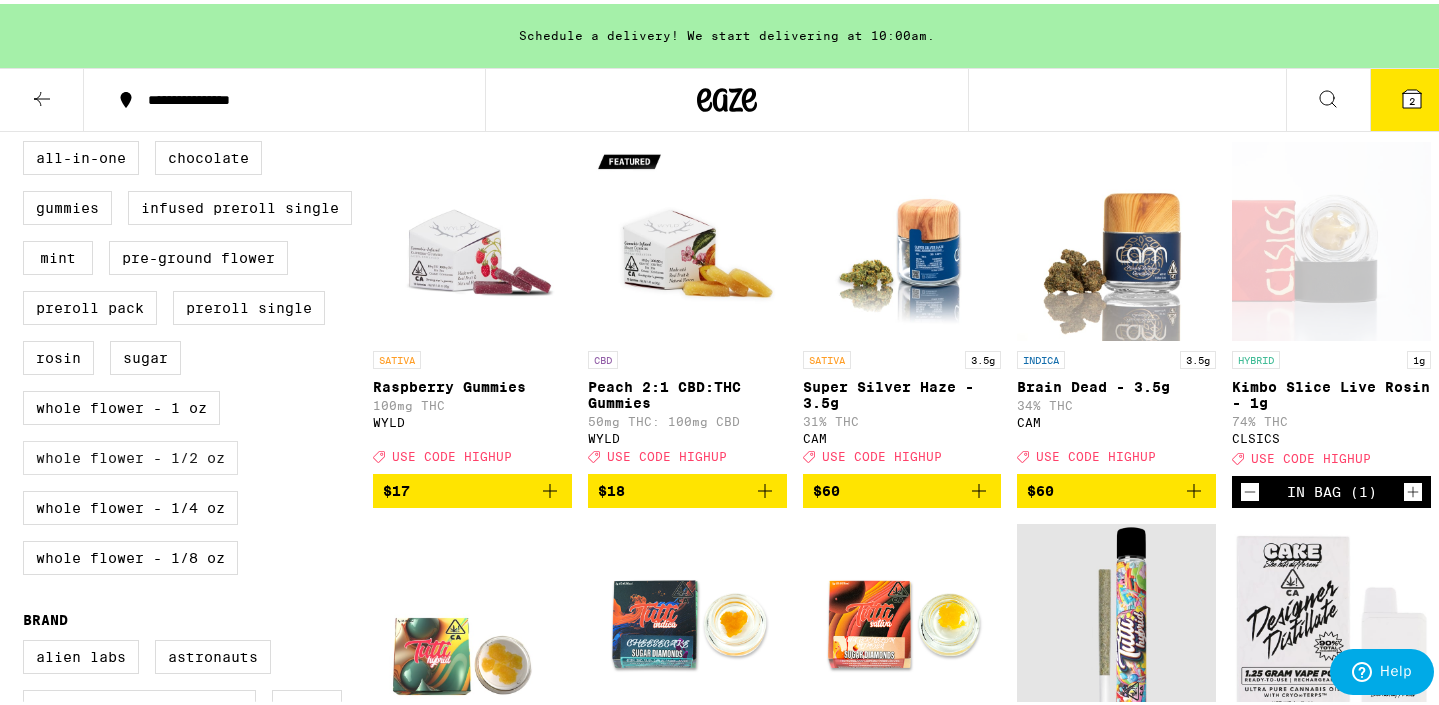 click on "Whole Flower - 1/2 oz" at bounding box center (130, 454) 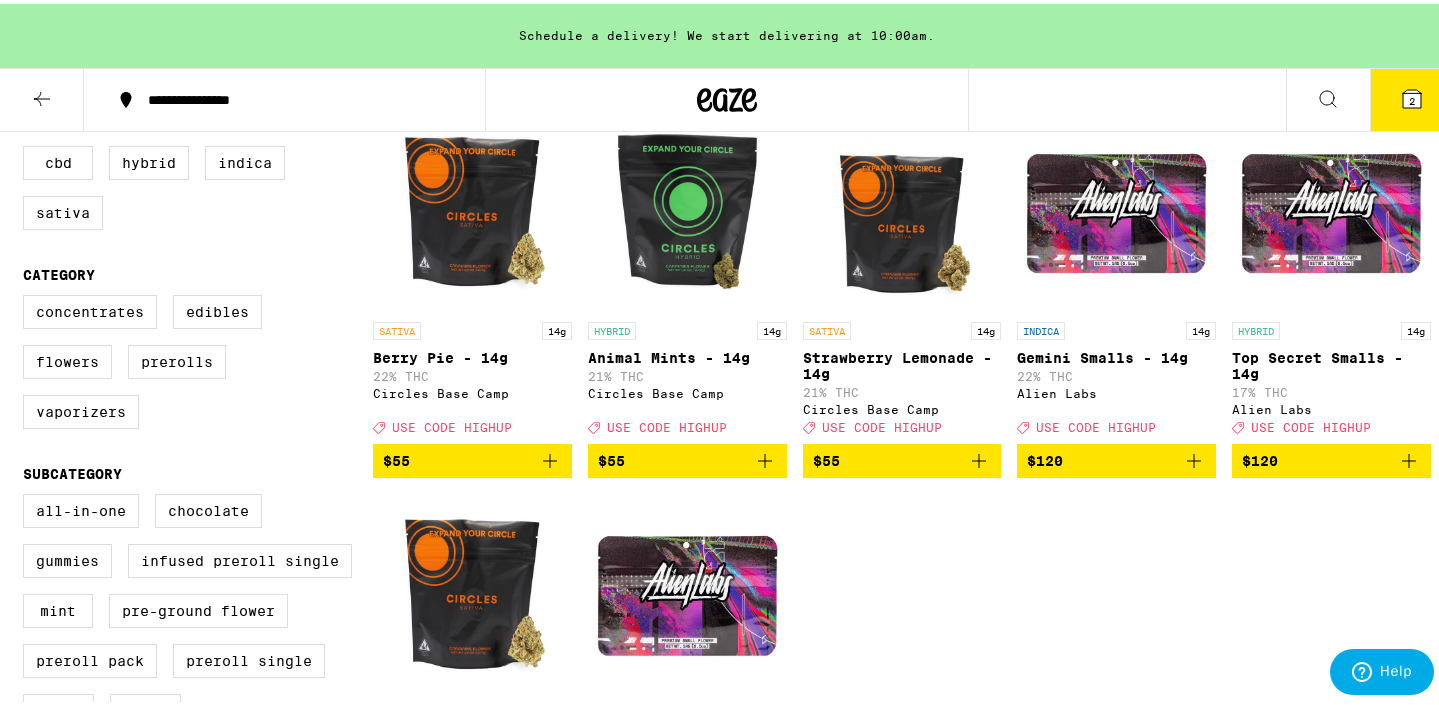 scroll, scrollTop: 243, scrollLeft: 0, axis: vertical 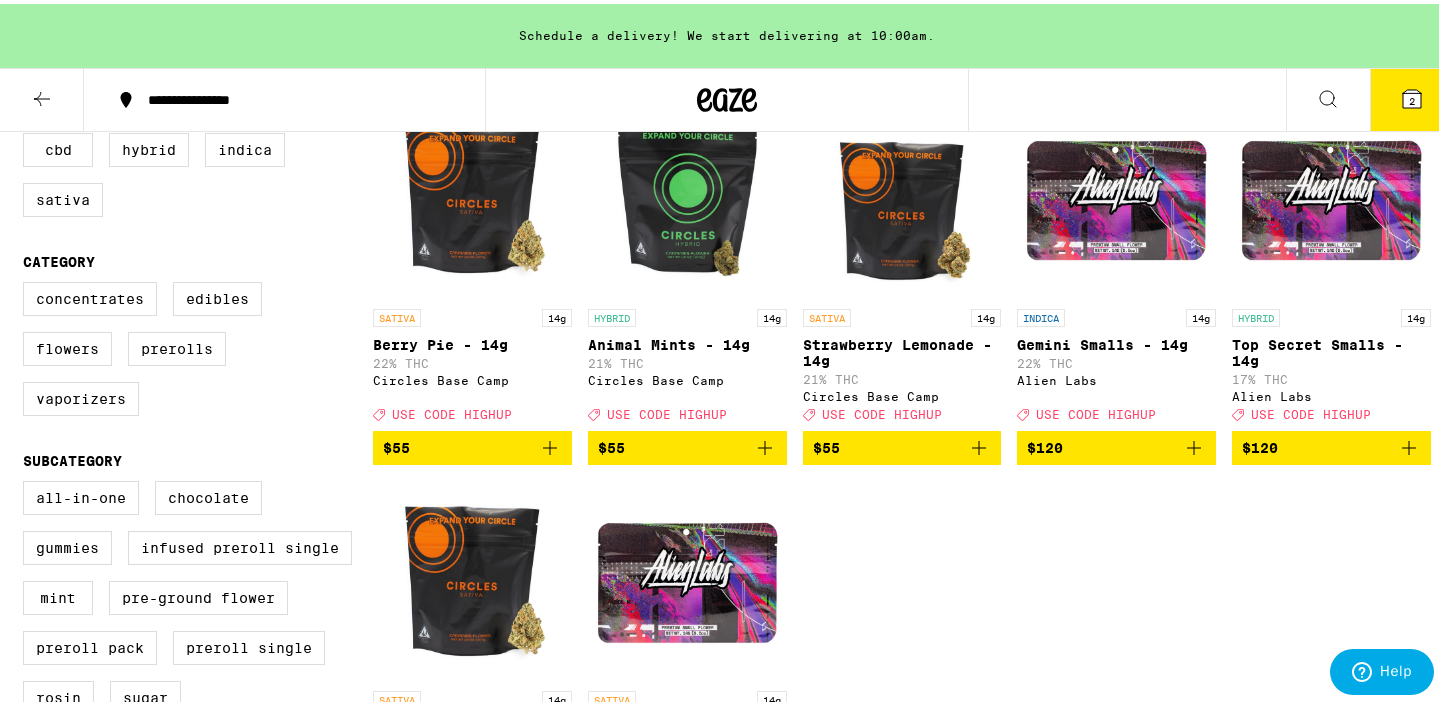 click 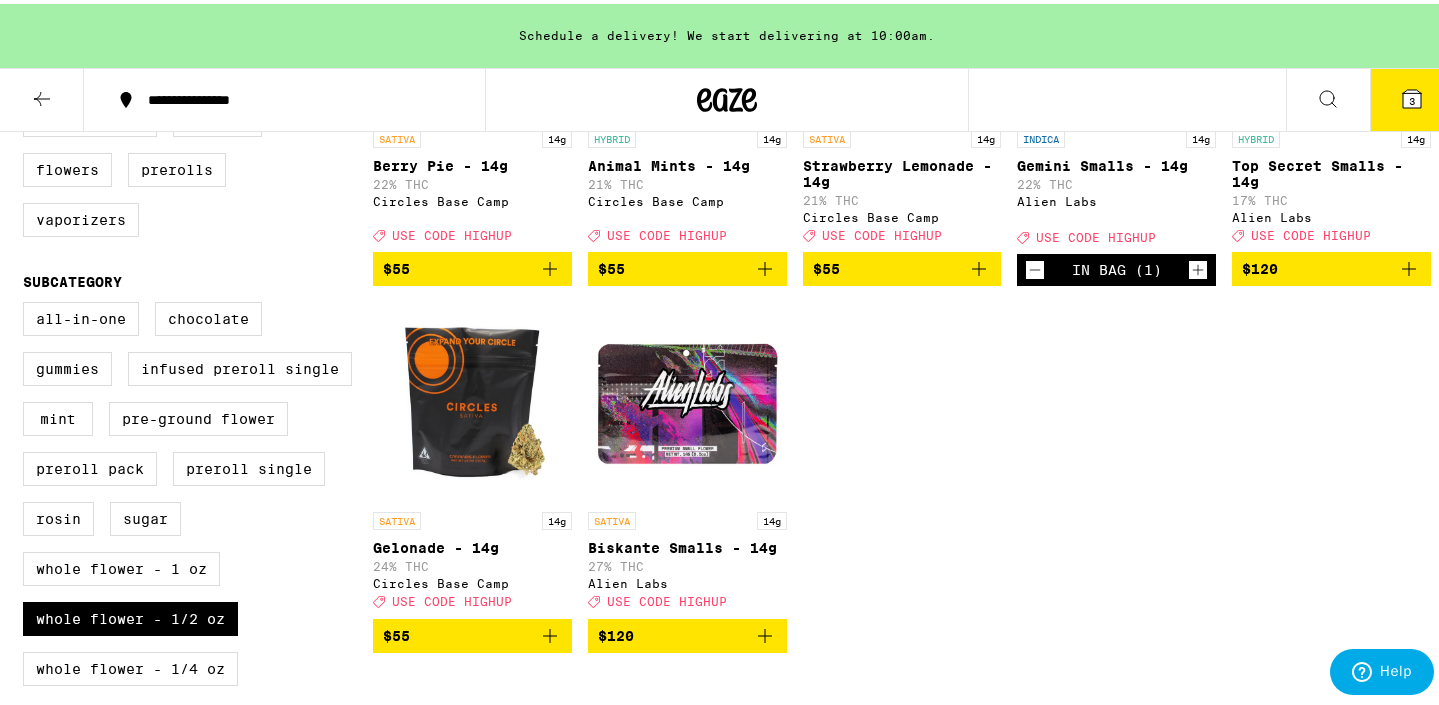 scroll, scrollTop: 434, scrollLeft: 0, axis: vertical 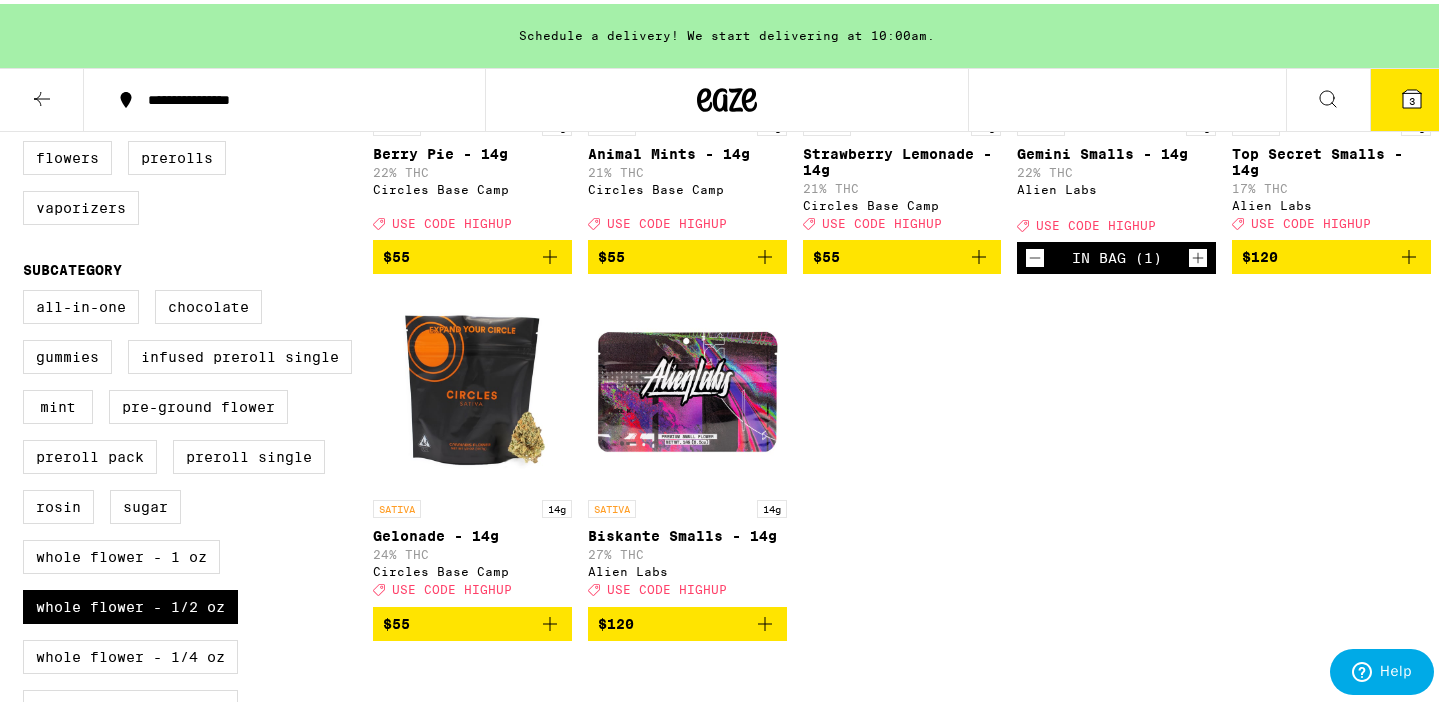 click on "$120" at bounding box center [687, 620] 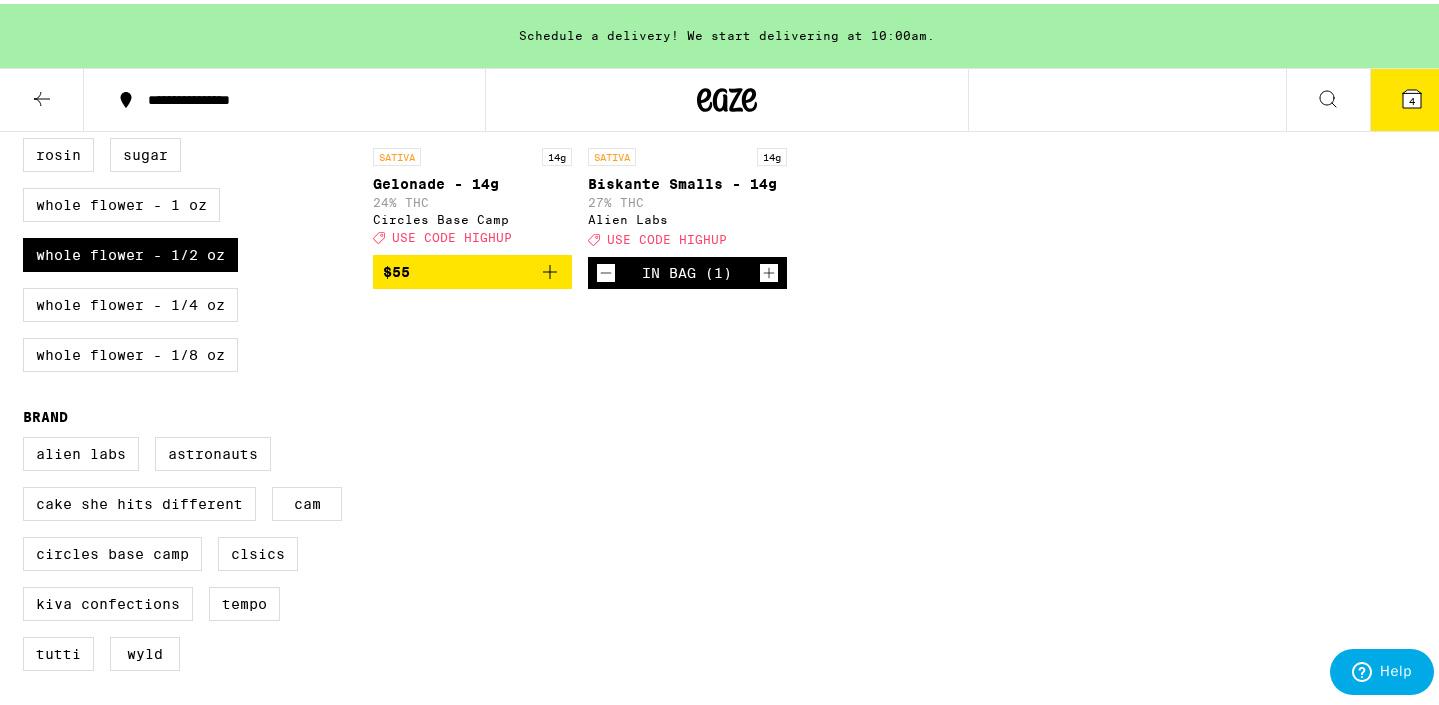 scroll, scrollTop: 680, scrollLeft: 0, axis: vertical 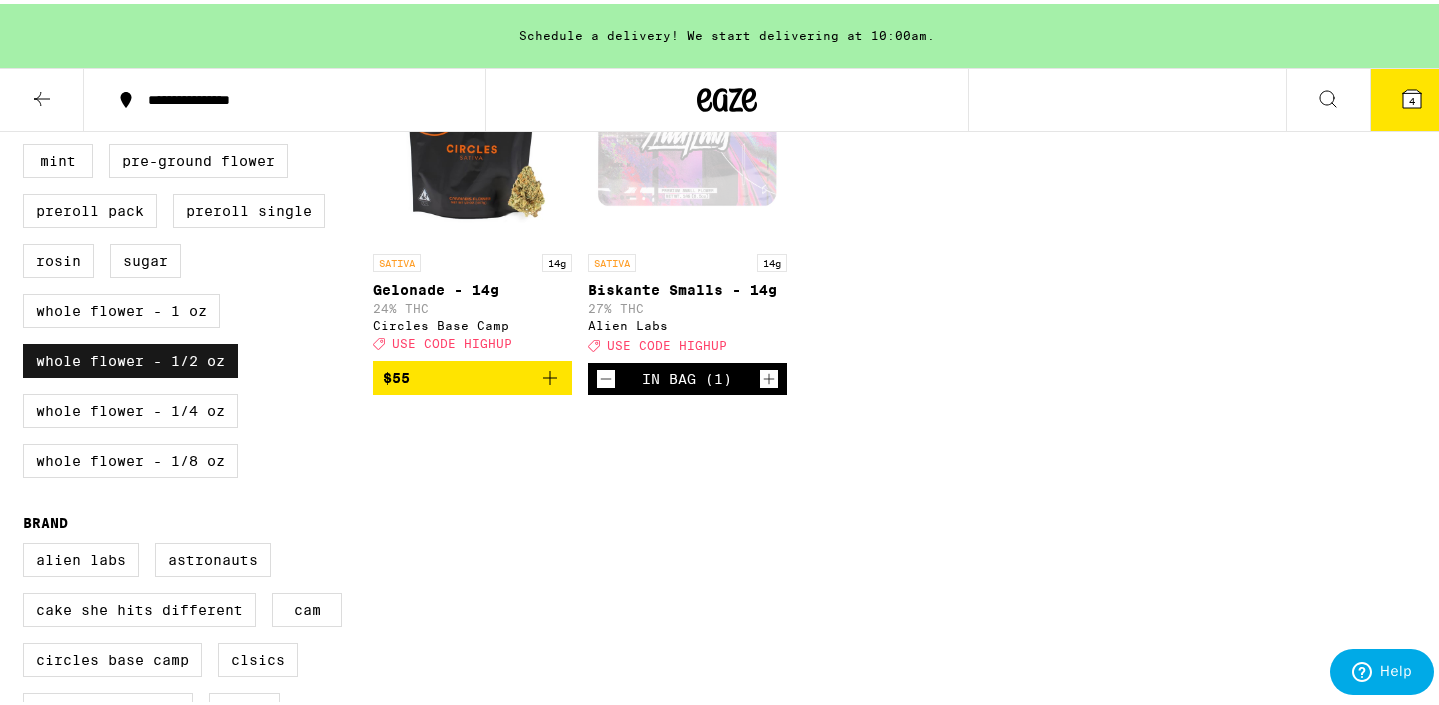 click on "Whole Flower - 1/2 oz" at bounding box center [130, 357] 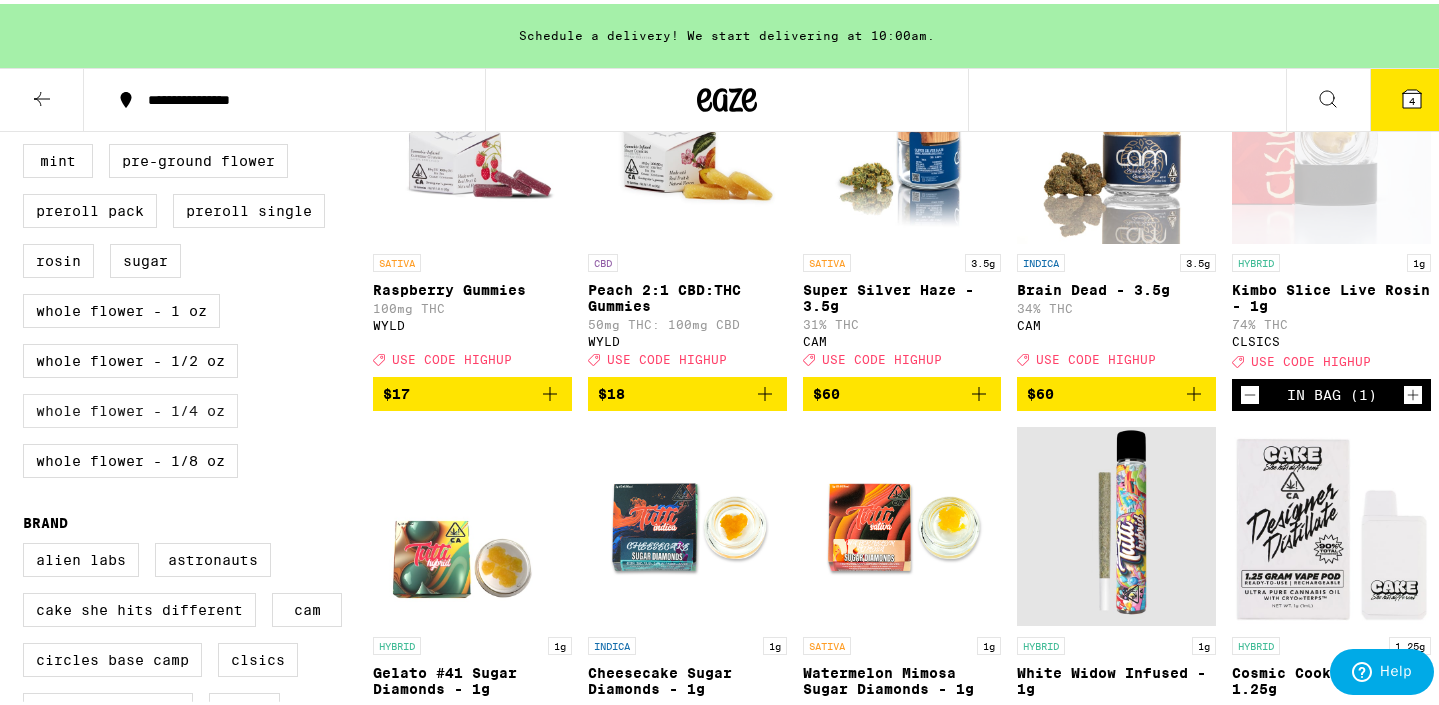 click on "Whole Flower - 1/4 oz" at bounding box center (130, 407) 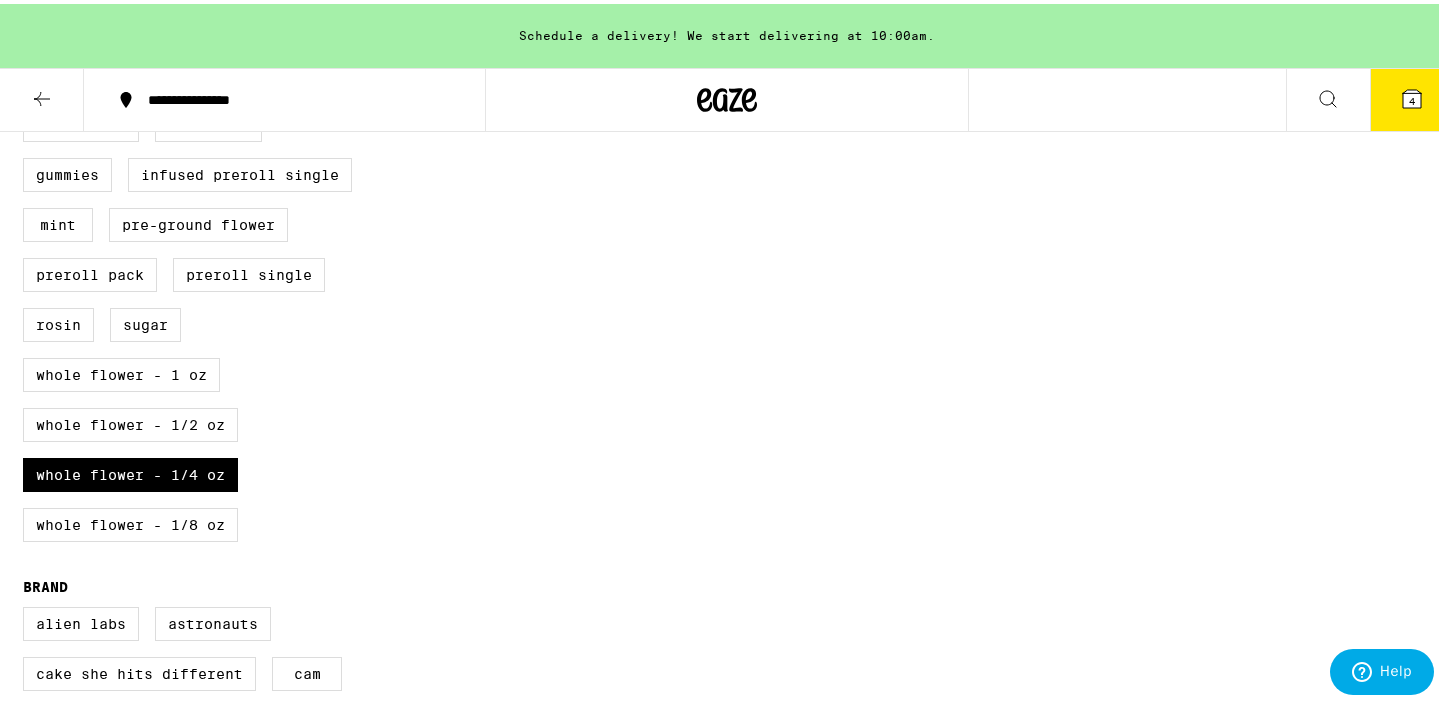 scroll, scrollTop: 629, scrollLeft: 0, axis: vertical 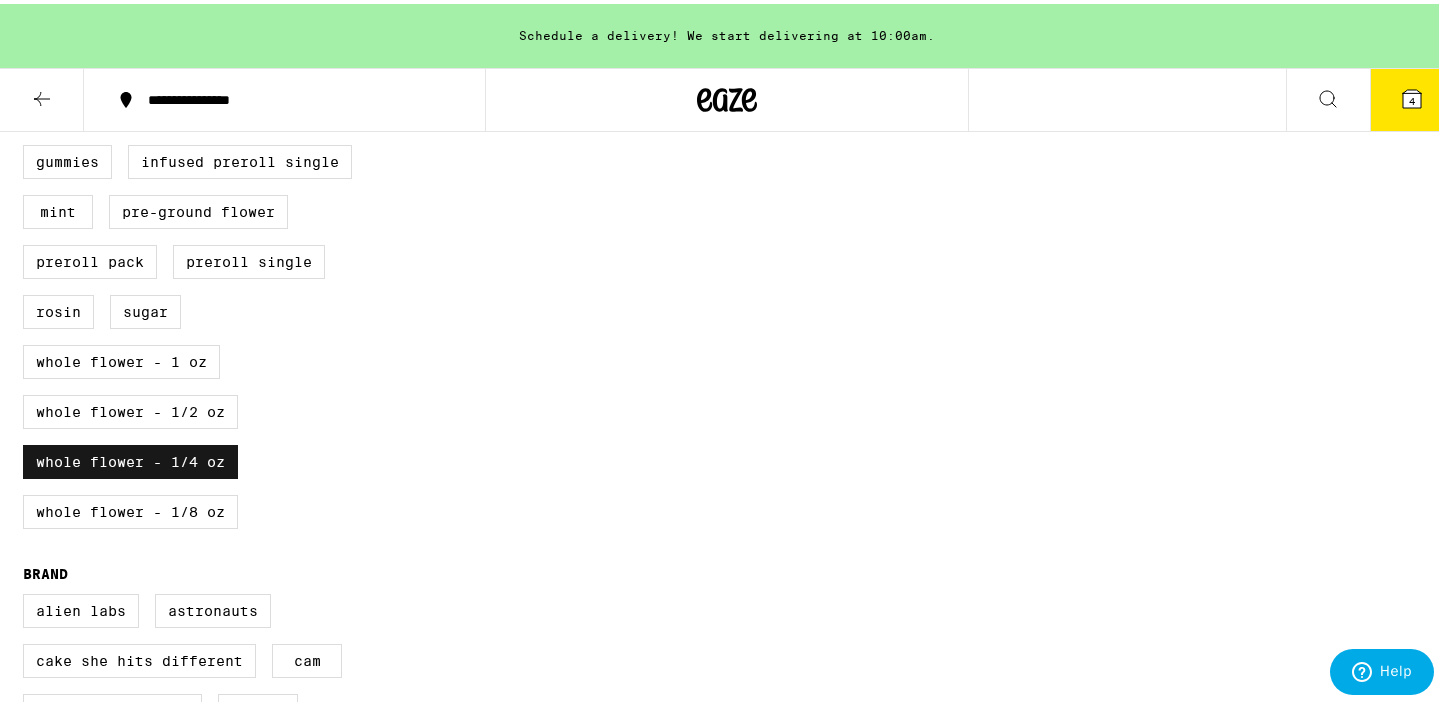 click on "Whole Flower - 1/4 oz" at bounding box center [130, 458] 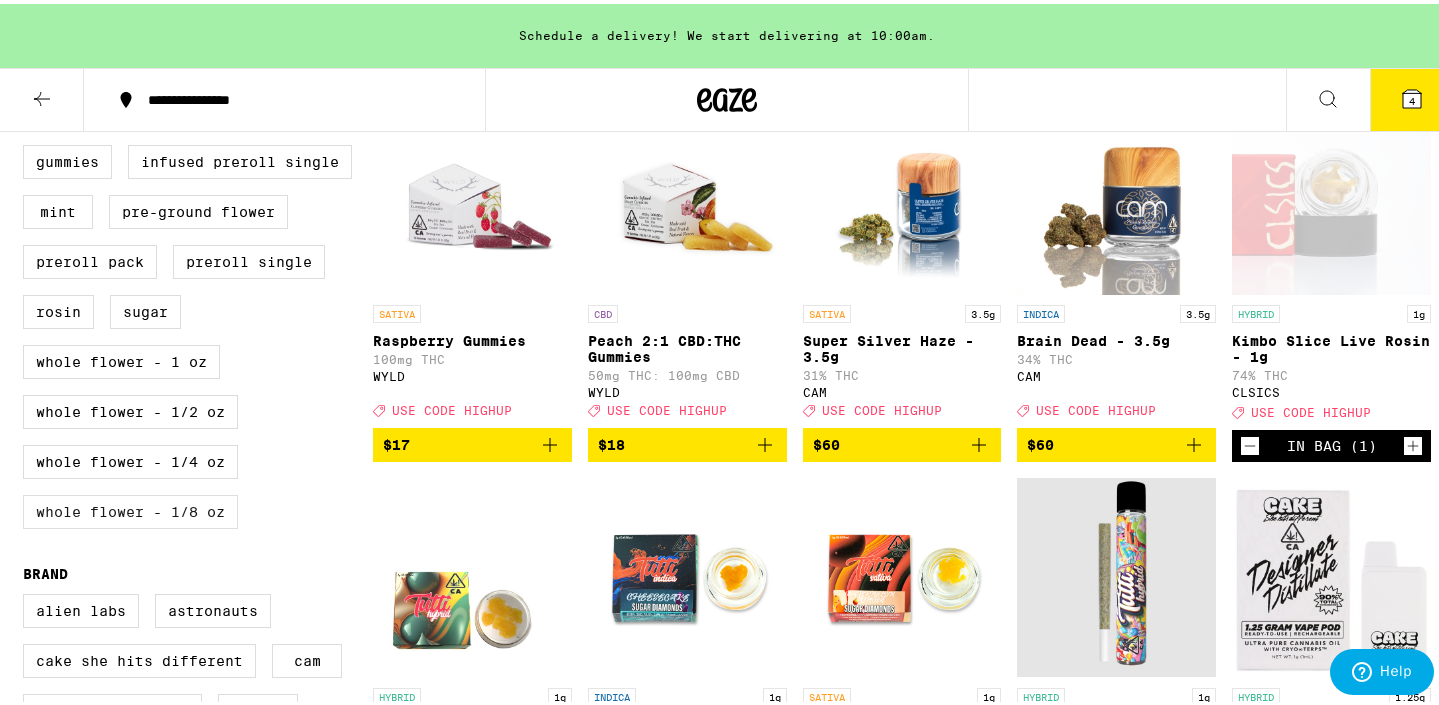 click on "Whole Flower - 1/8 oz" at bounding box center [130, 508] 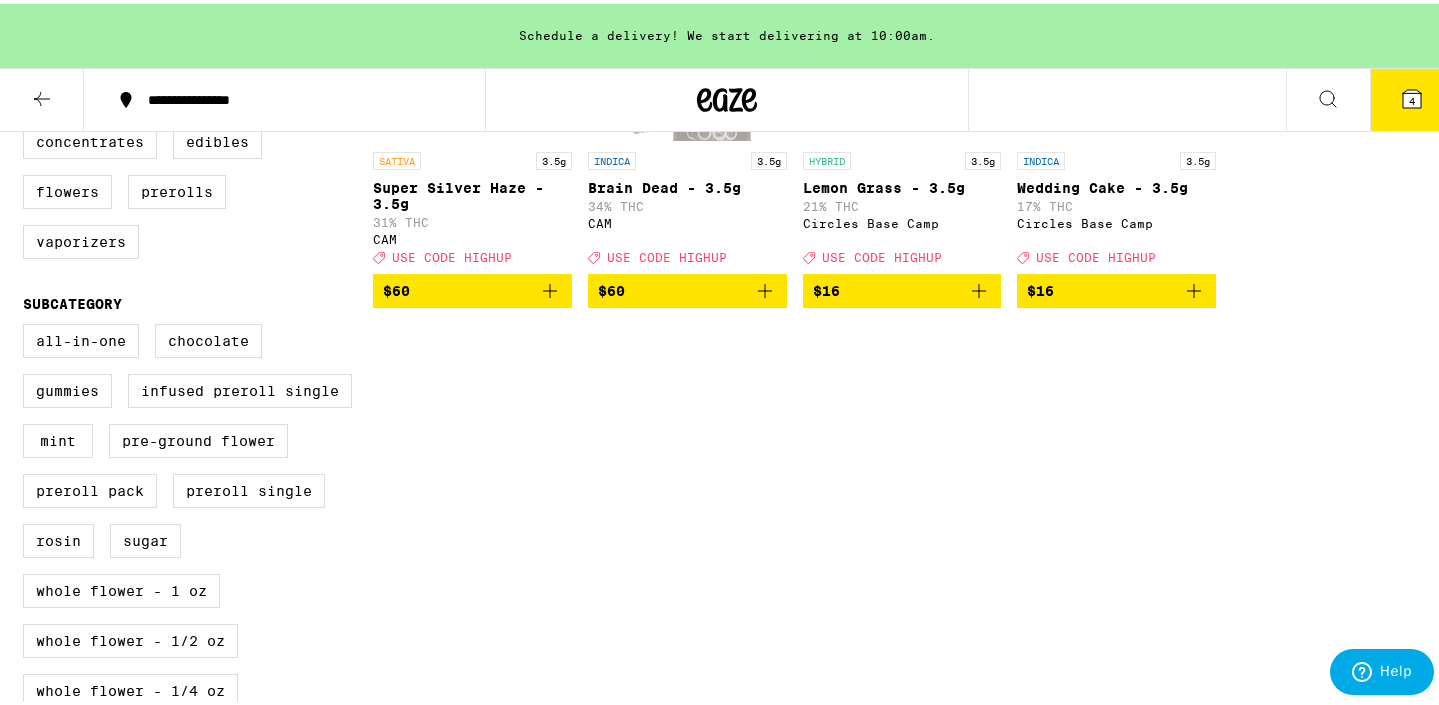 scroll, scrollTop: 503, scrollLeft: 0, axis: vertical 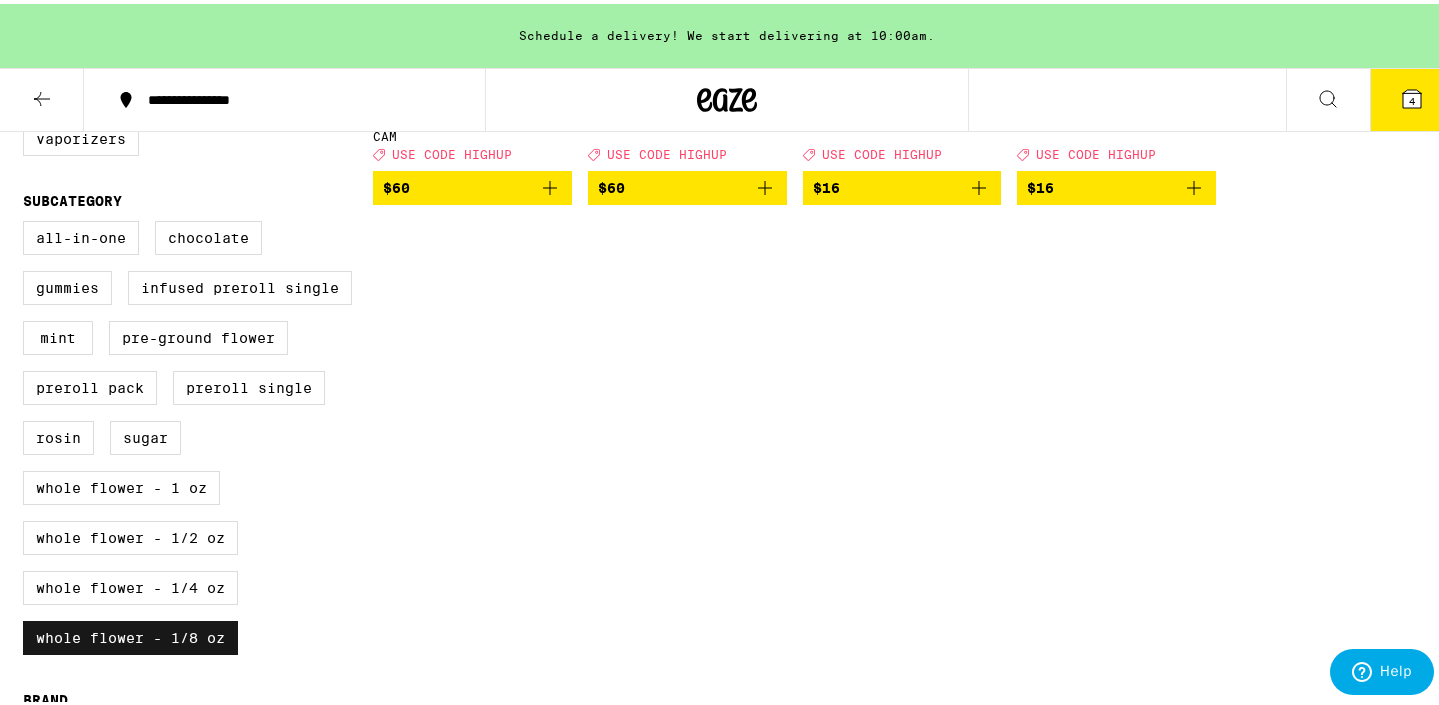 click on "Whole Flower - 1/8 oz" at bounding box center [130, 634] 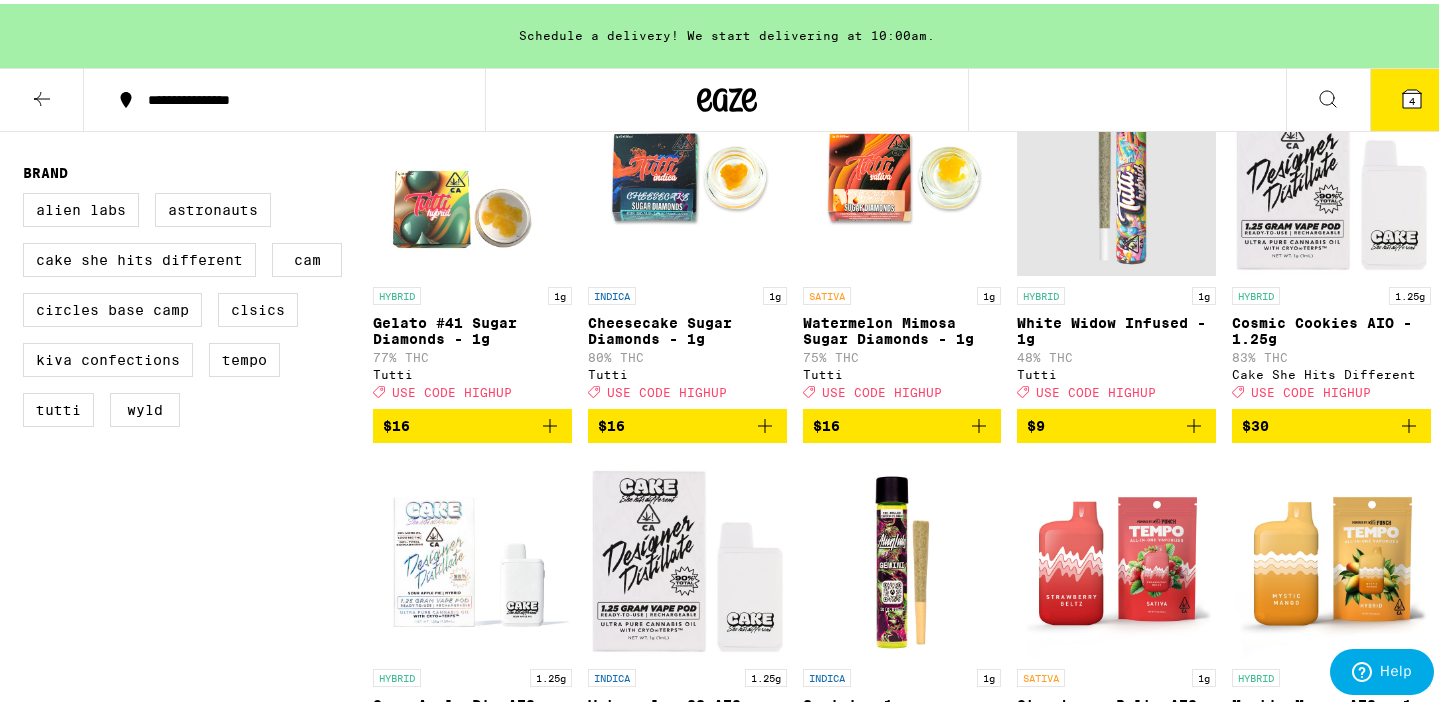 scroll 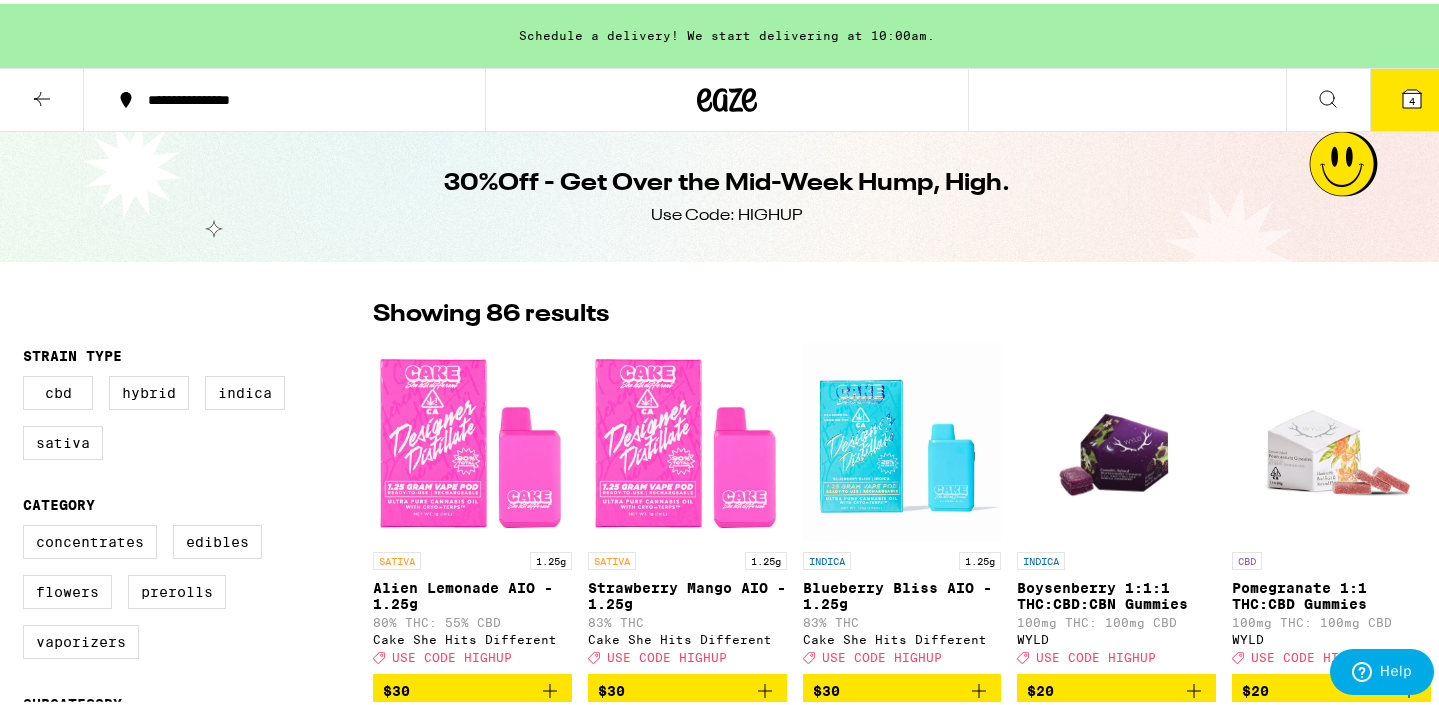 click on "4" at bounding box center [1412, 96] 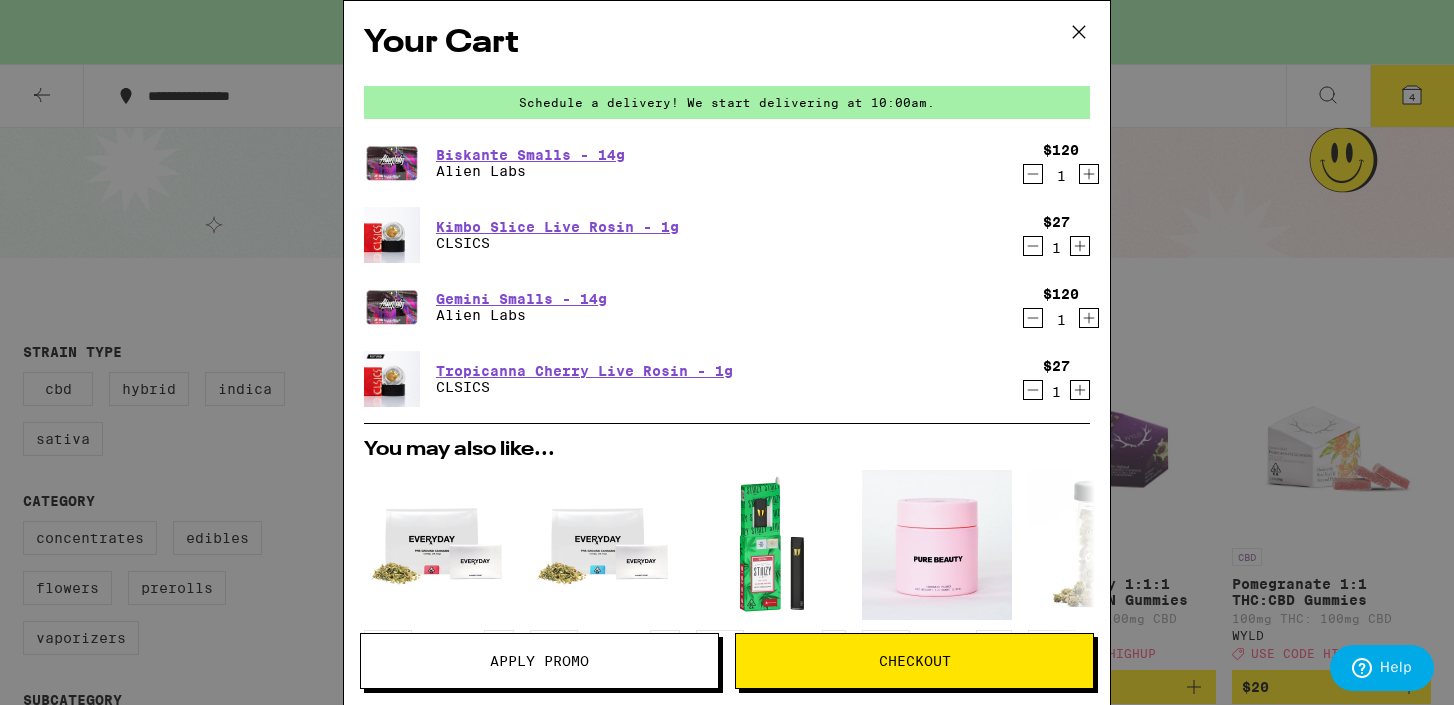 click on "Apply Promo" at bounding box center (539, 661) 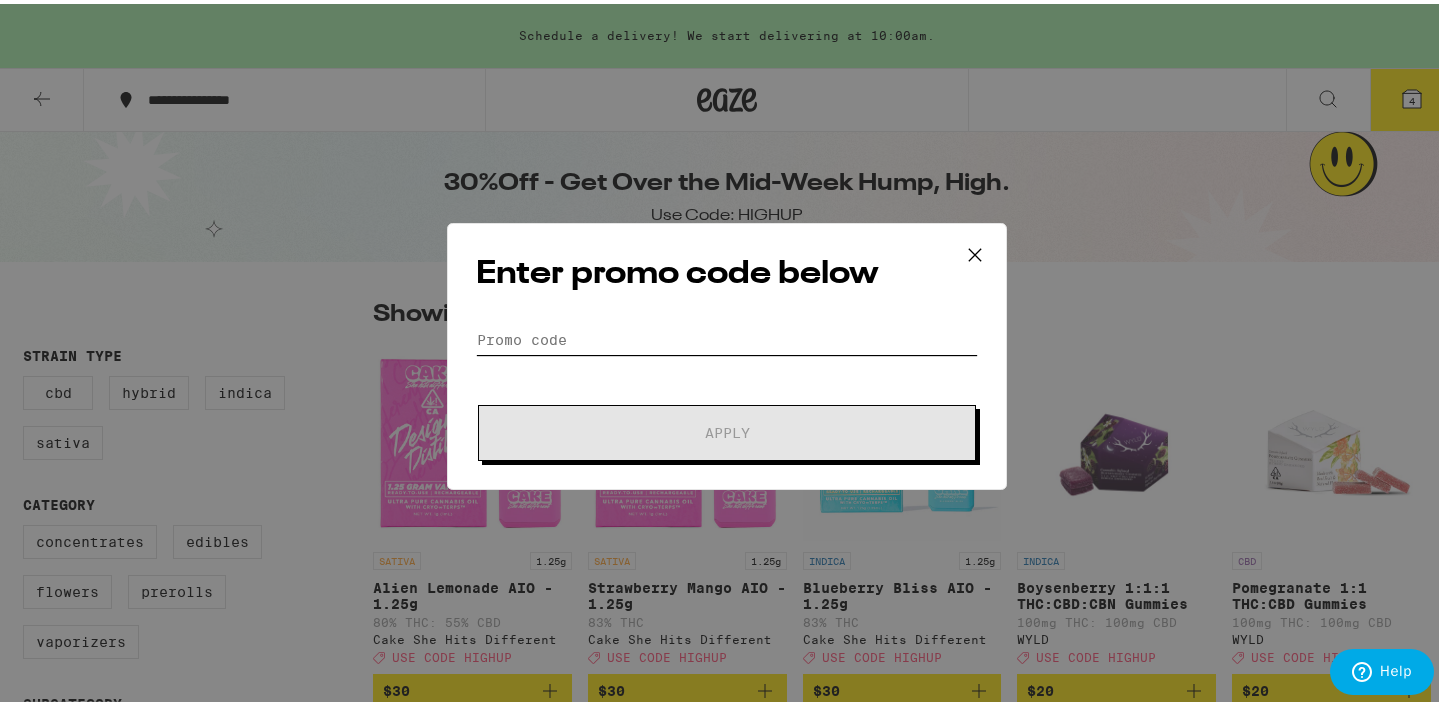 click on "Promo Code" at bounding box center [727, 336] 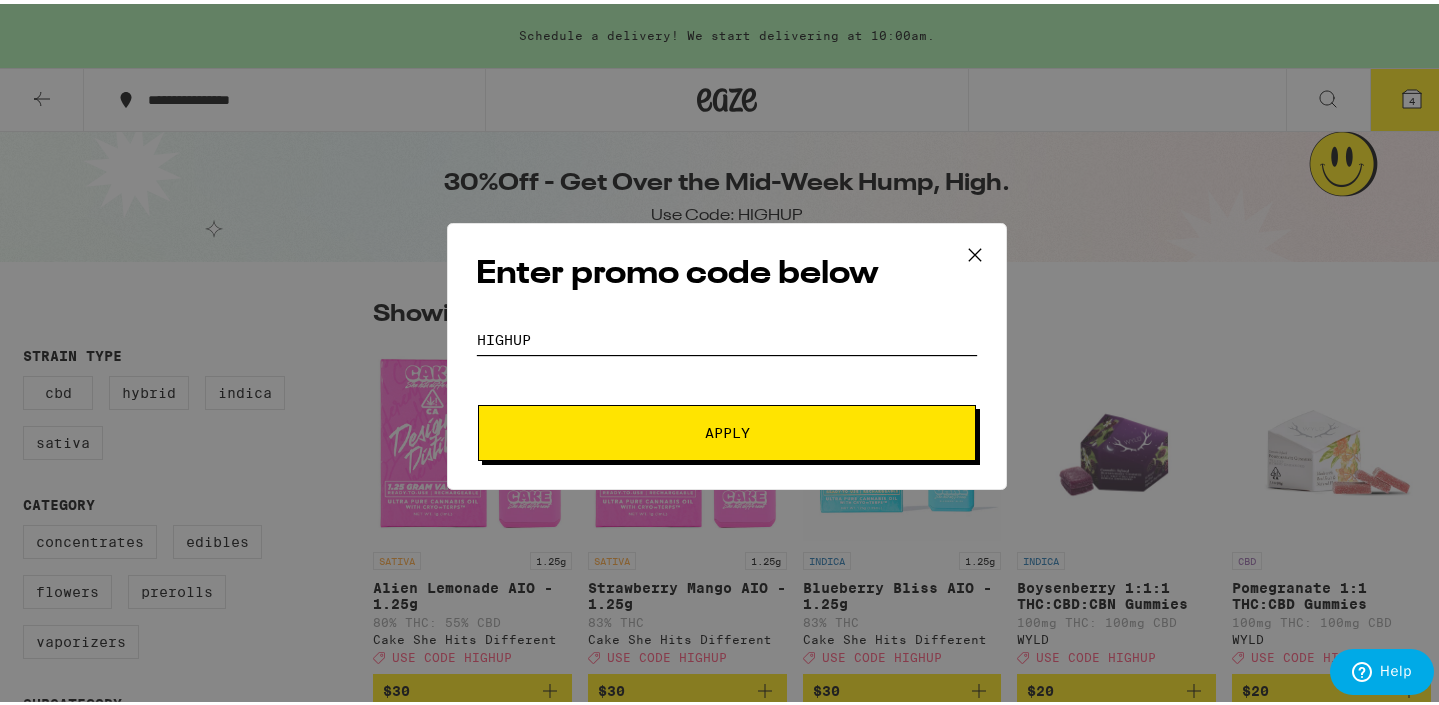 type on "highup" 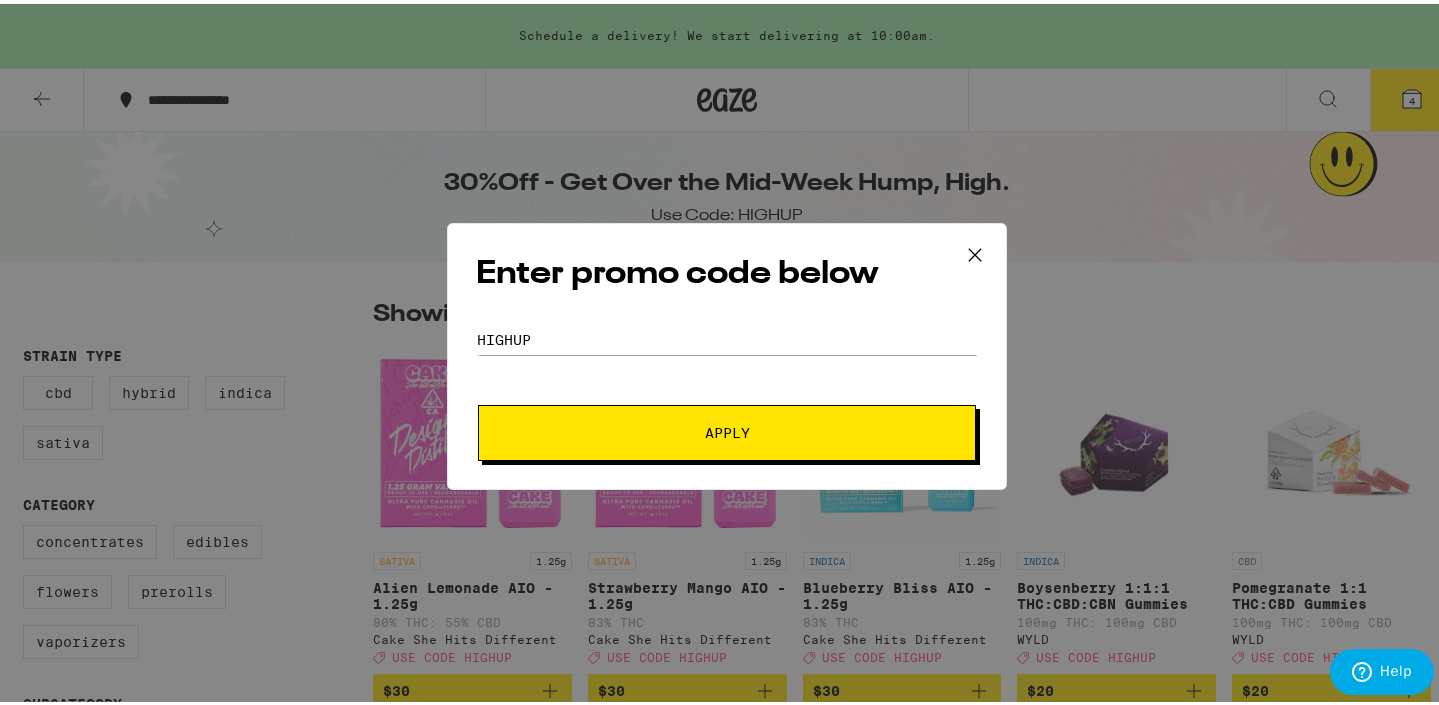 click on "Apply" at bounding box center [727, 429] 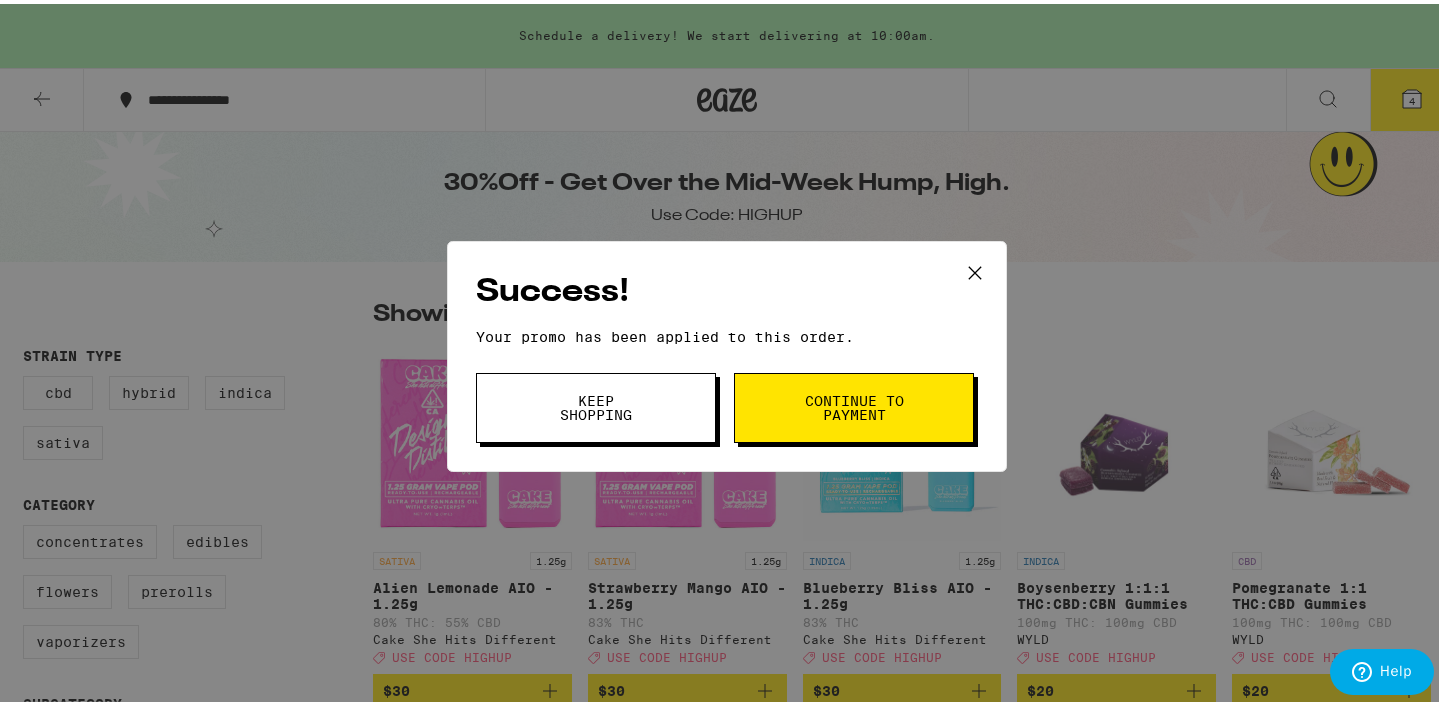 click on "Keep Shopping" at bounding box center (596, 404) 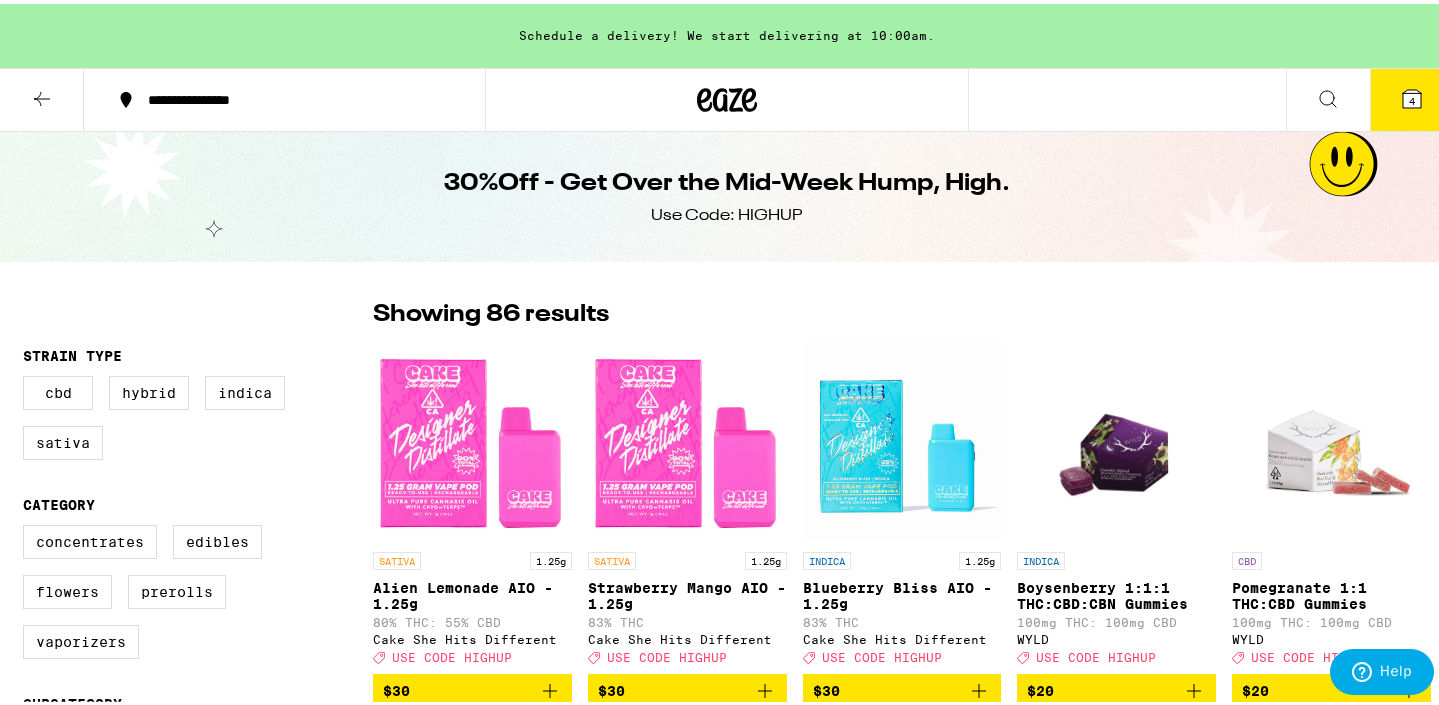 click on "4" at bounding box center [1412, 97] 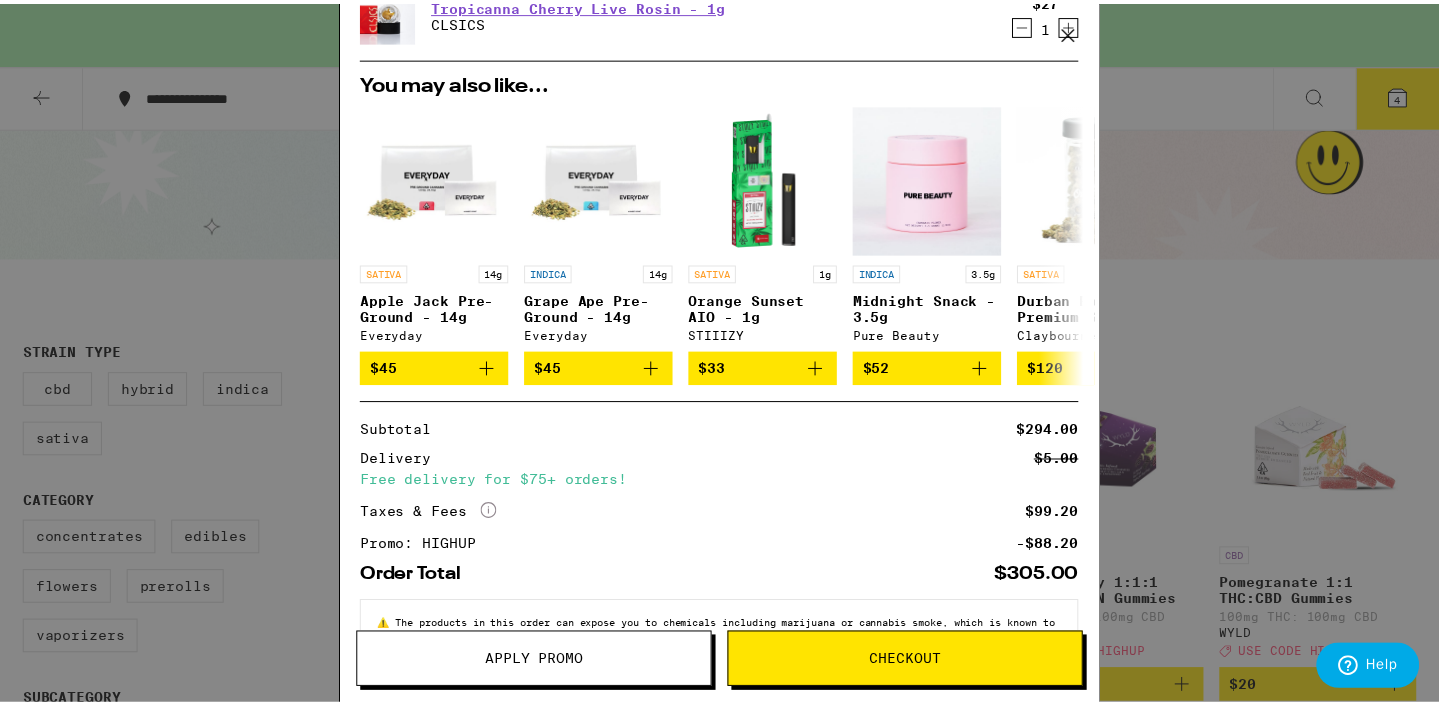 scroll, scrollTop: 440, scrollLeft: 0, axis: vertical 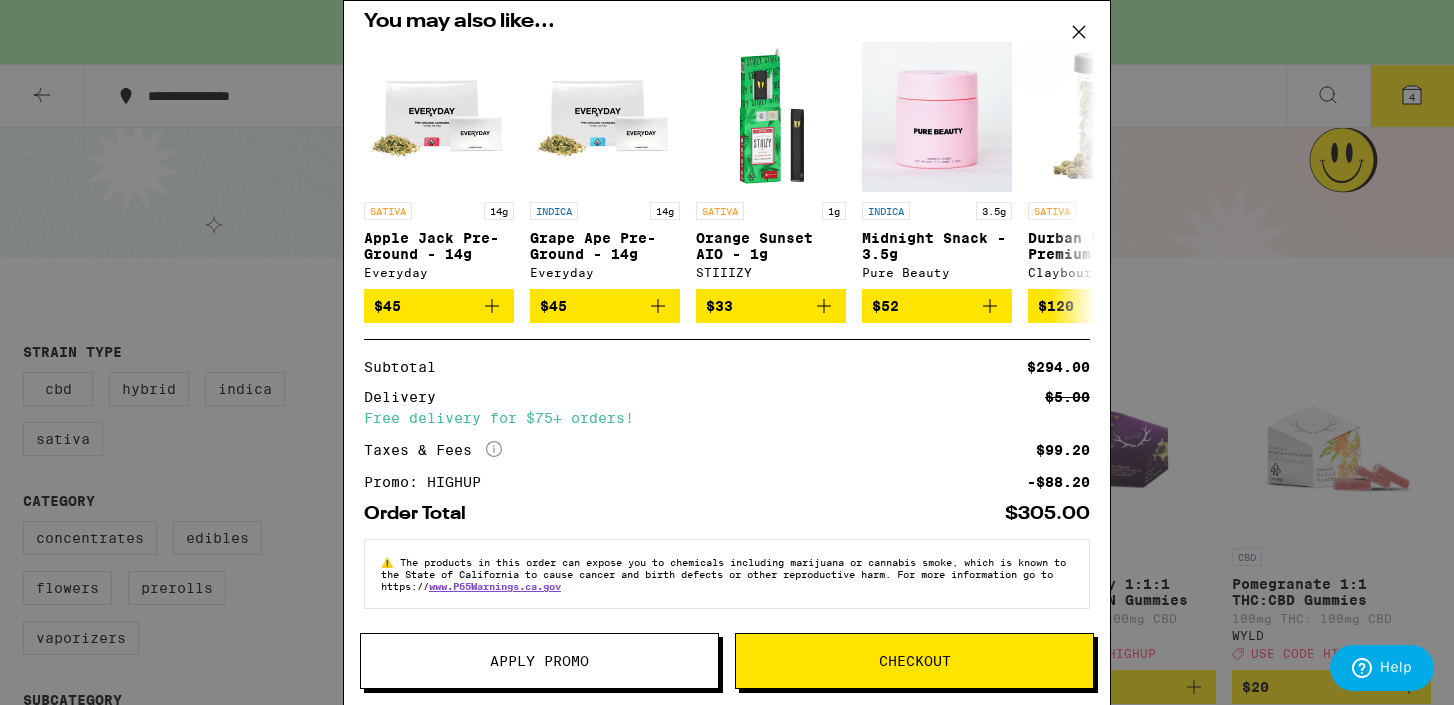 click on "Your Cart Schedule a delivery! We start delivering at 10:00am. Biskante Smalls - 14g Alien Labs $120 1 Kimbo Slice Live Rosin - 1g CLSICS $27 1 Gemini Smalls - 14g Alien Labs $120 1 Tropicanna Cherry Live Rosin - 1g CLSICS $27 1 You may also like... SATIVA 14g Apple Jack Pre-Ground - 14g Everyday $45 INDICA 14g Grape Ape Pre-Ground - 14g Everyday $45 SATIVA 1g Orange Sunset AIO - 1g STIIIZY $33 INDICA 3.5g Midnight Snack - 3.5g Pure Beauty $52 SATIVA 14g Durban Poison Premium Smalls - 14g Claybourne Co. $120 INDICA 14g Purple Carbonite Smalls - 14g Autumn Brands $69 SATIVA 7g Mango Haze - 7g Autumn Brands $40 INDICA 14g Platinum OG - 14g Circles Eclipse $55 HYBRID 1g Lights Out Tincture - 1000mg Yummi Karma $50 SATIVA 28g Blue Dream - 28g Time Machine $105 Subtotal $294.00 Delivery $5.00 Free delivery for $75+ orders! Taxes & Fees More Info $99.20 Promo: HIGHUP -$88.20 Order Total $305.00 ⚠️ www.P65Warnings.[STATE] Apply Promo Checkout" at bounding box center [727, 352] 